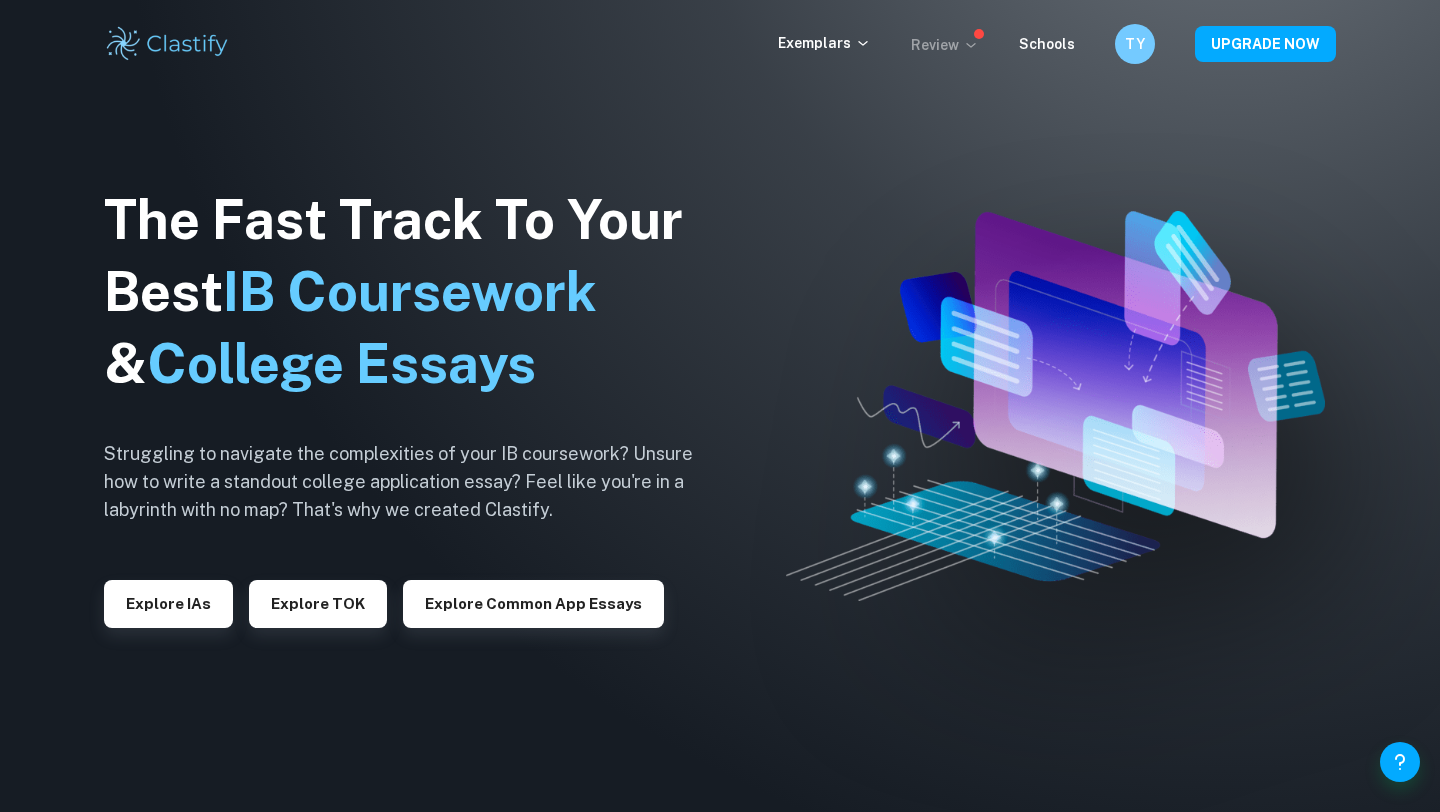 scroll, scrollTop: 0, scrollLeft: 0, axis: both 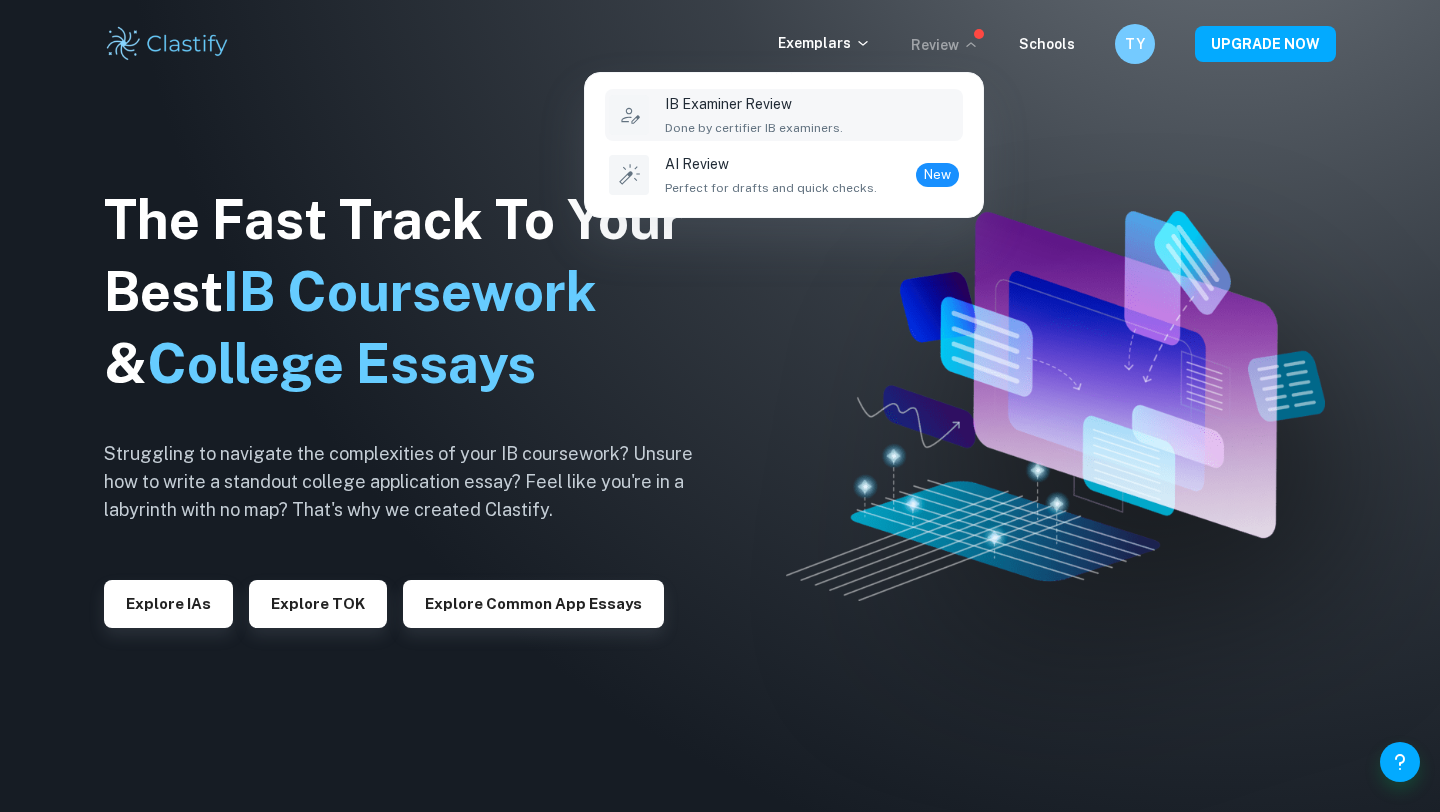 click on "IB Examiner Review Done by certifier IB examiners." at bounding box center [812, 115] 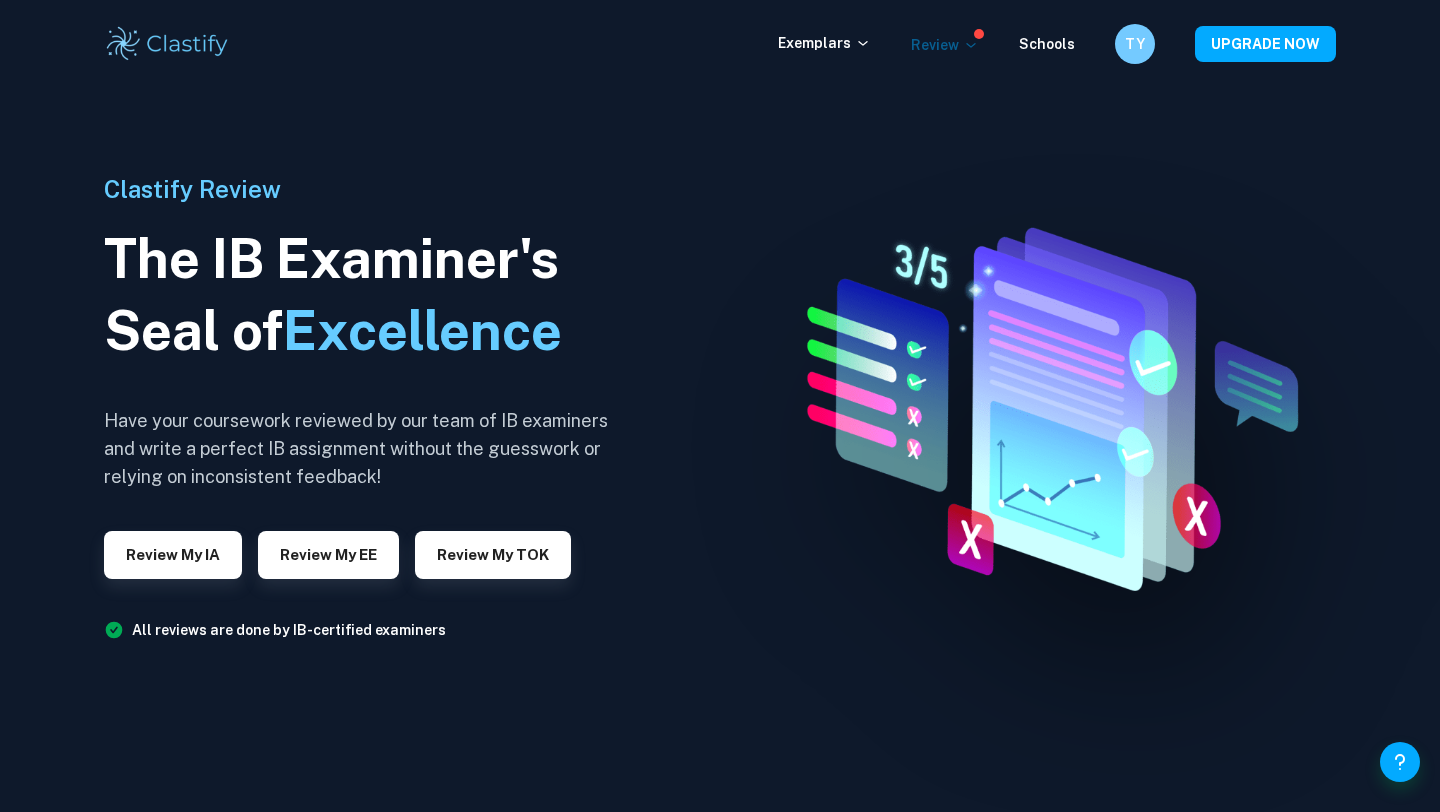click on "Clastify Review The IB Examiner's  Seal of  Excellence Have your coursework reviewed by our team of IB examiners and write a perfect IB assignment without the guesswork or relying on inconsistent feedback! Review my IA Review my EE Review my TOK All reviews are done by IB-certified examiners" at bounding box center (364, 406) 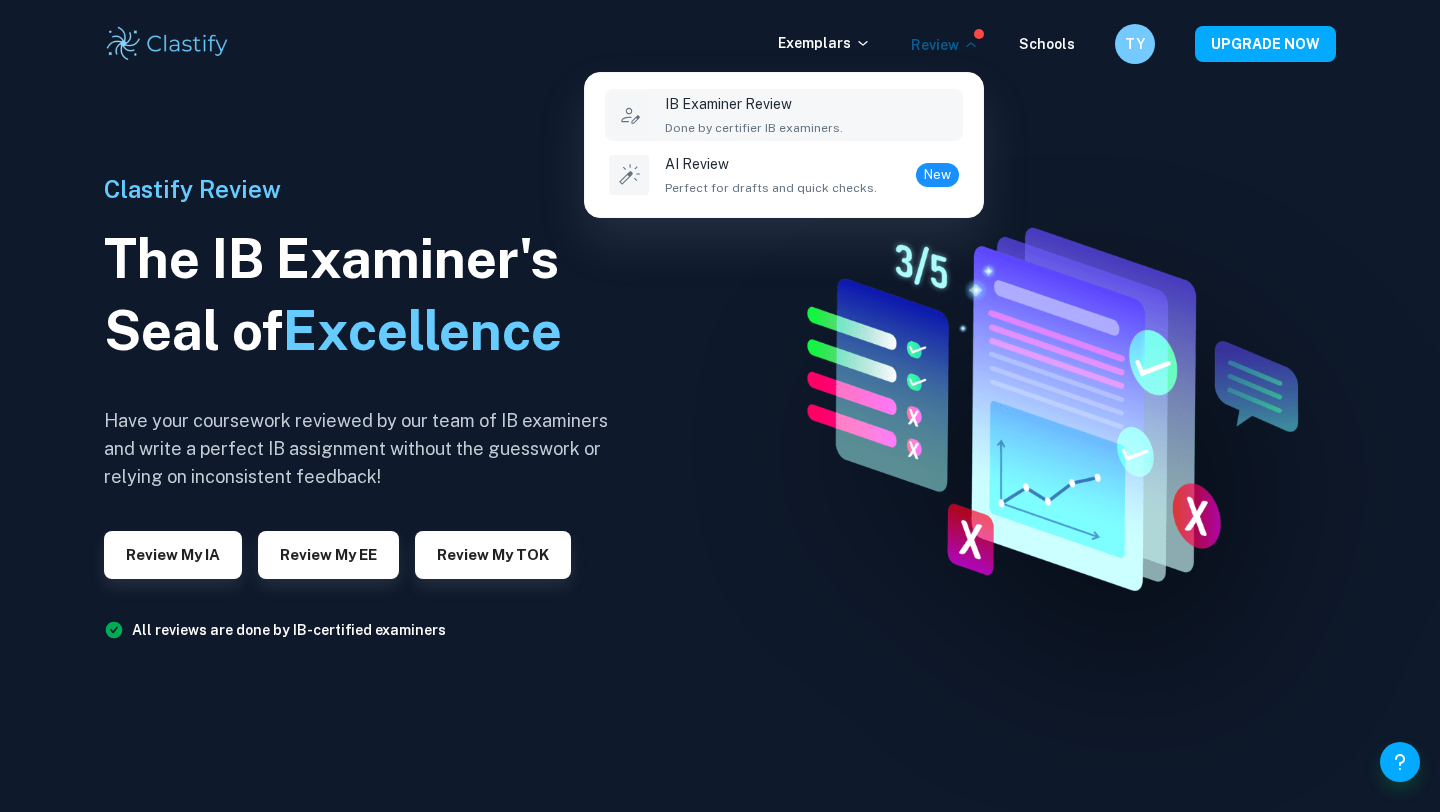 click on "Done by certifier IB examiners." at bounding box center (754, 128) 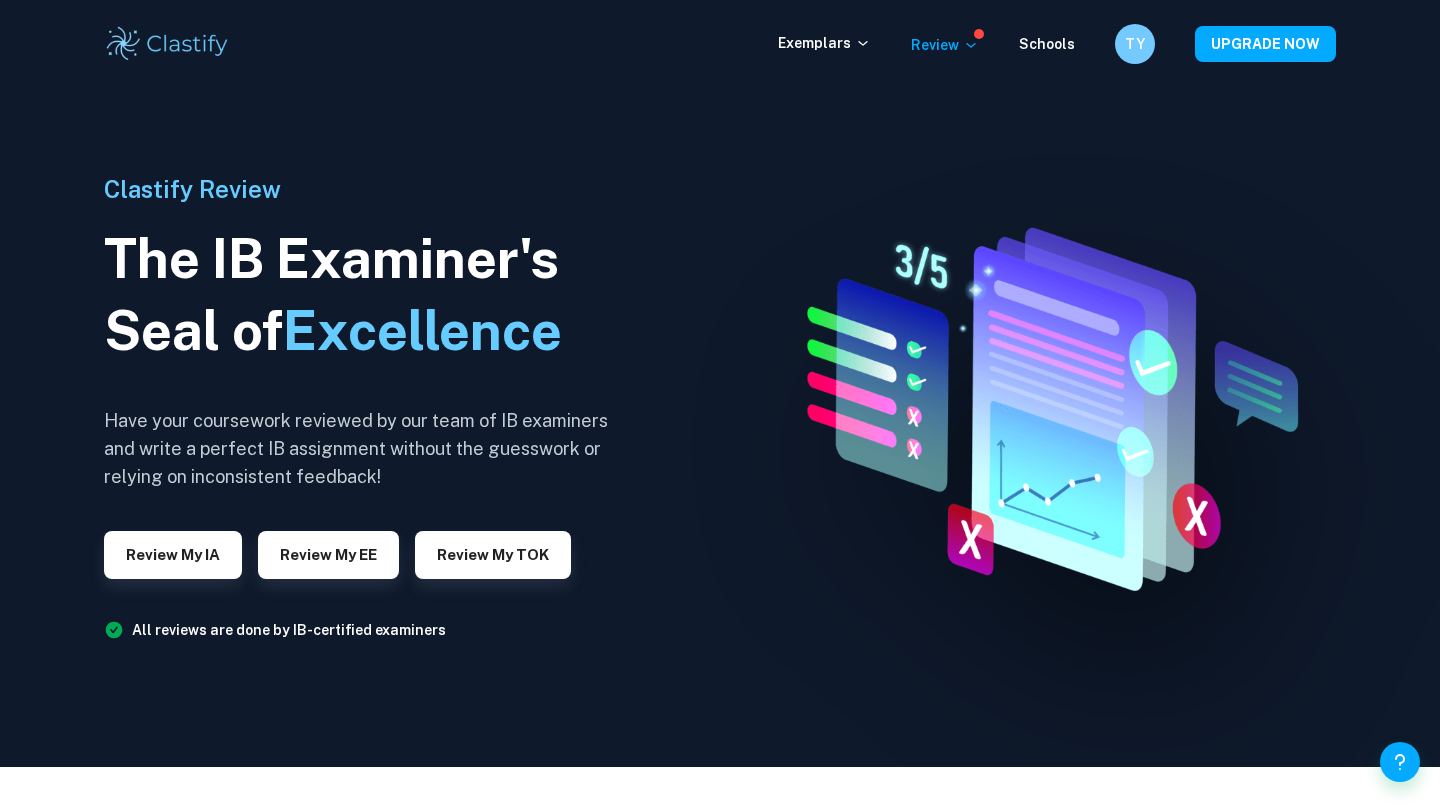 scroll, scrollTop: 55, scrollLeft: 0, axis: vertical 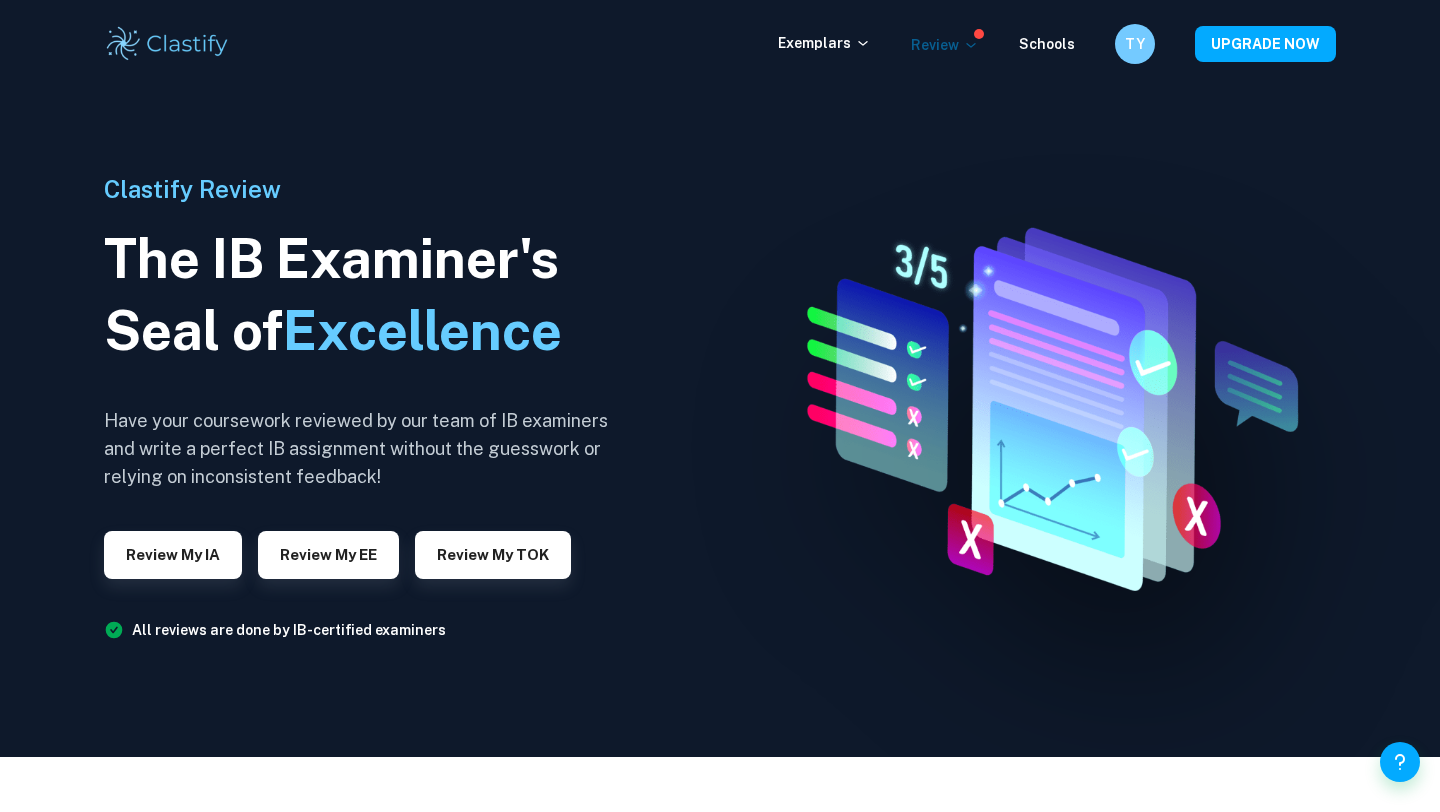 click on "Review" at bounding box center [945, 45] 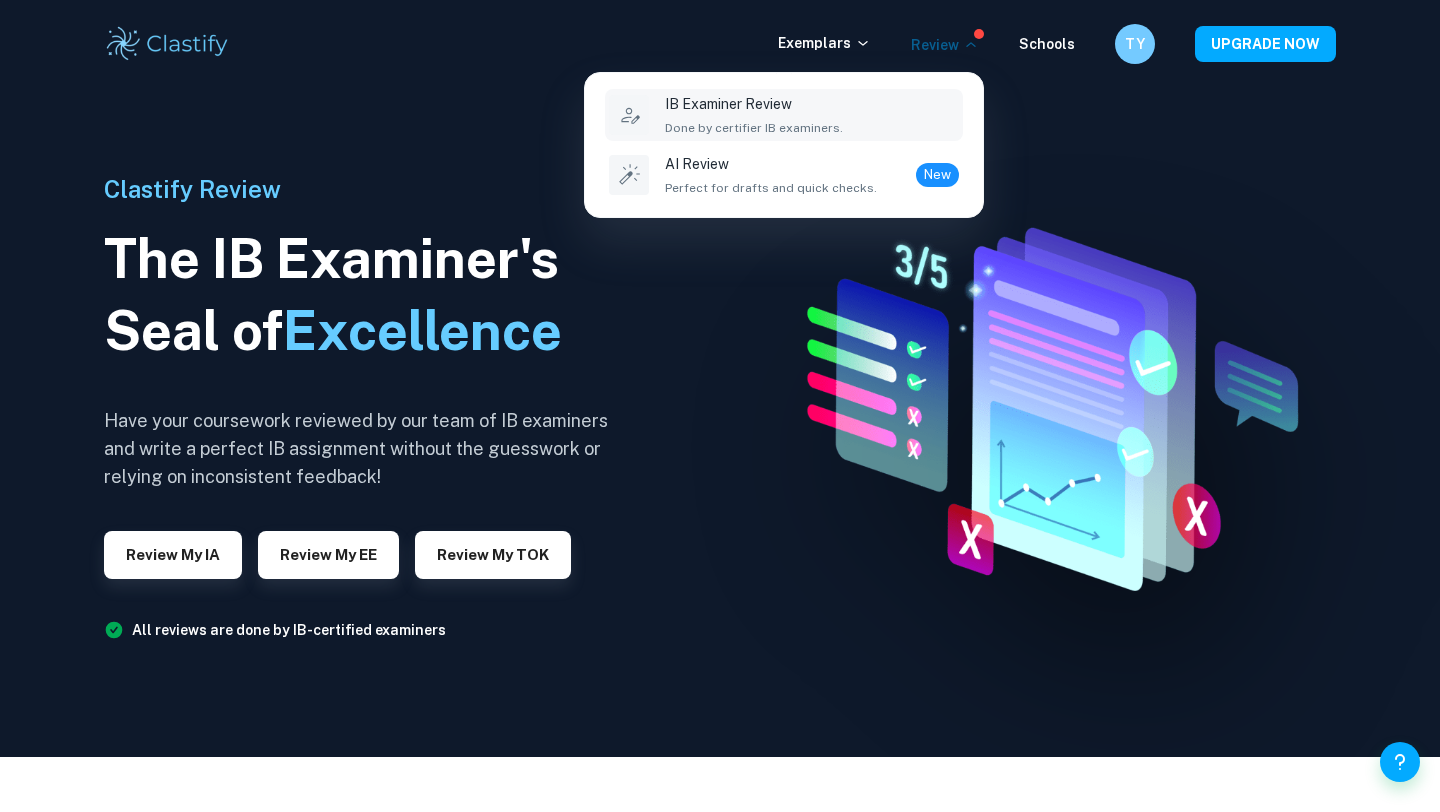 click on "IB Examiner Review" at bounding box center [754, 104] 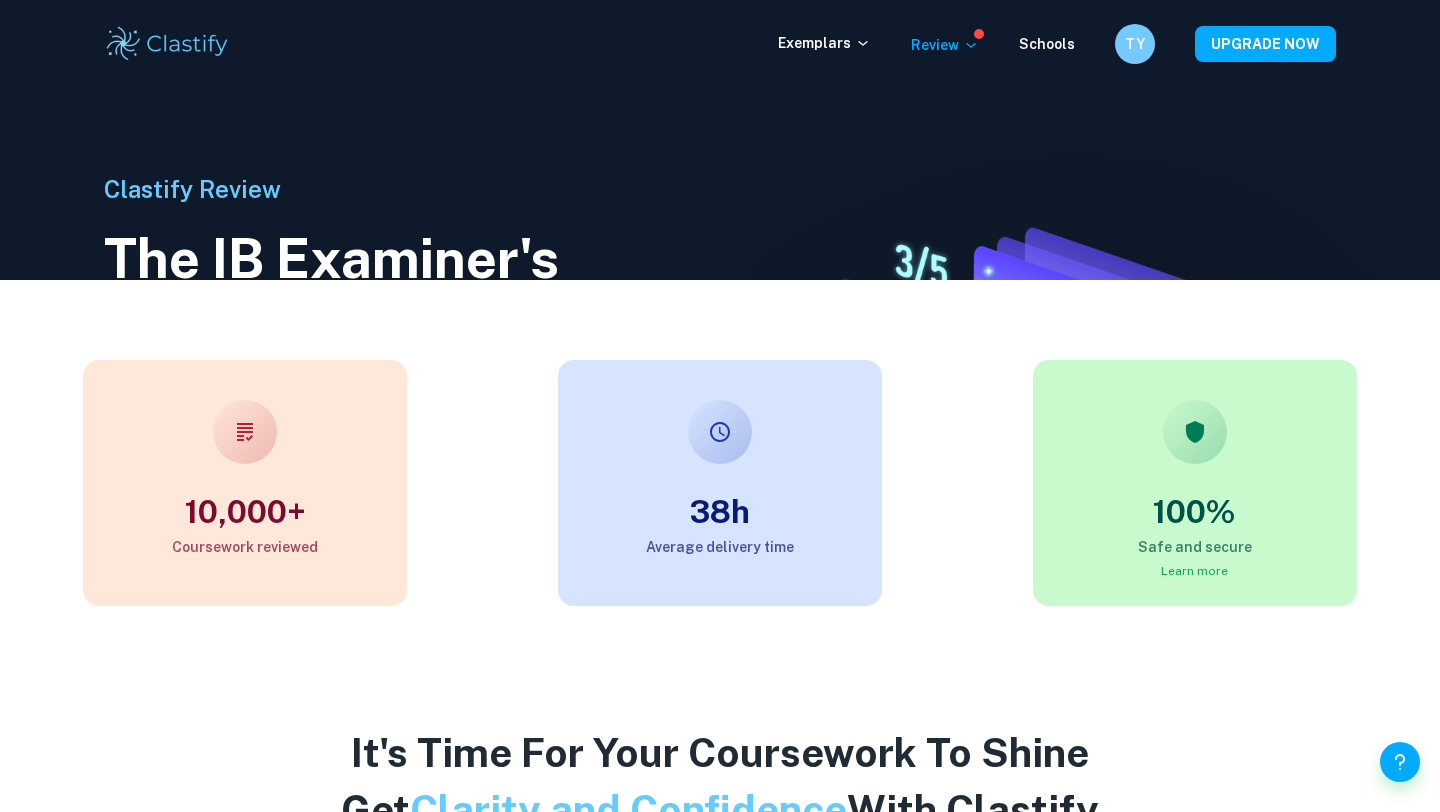 scroll, scrollTop: 0, scrollLeft: 0, axis: both 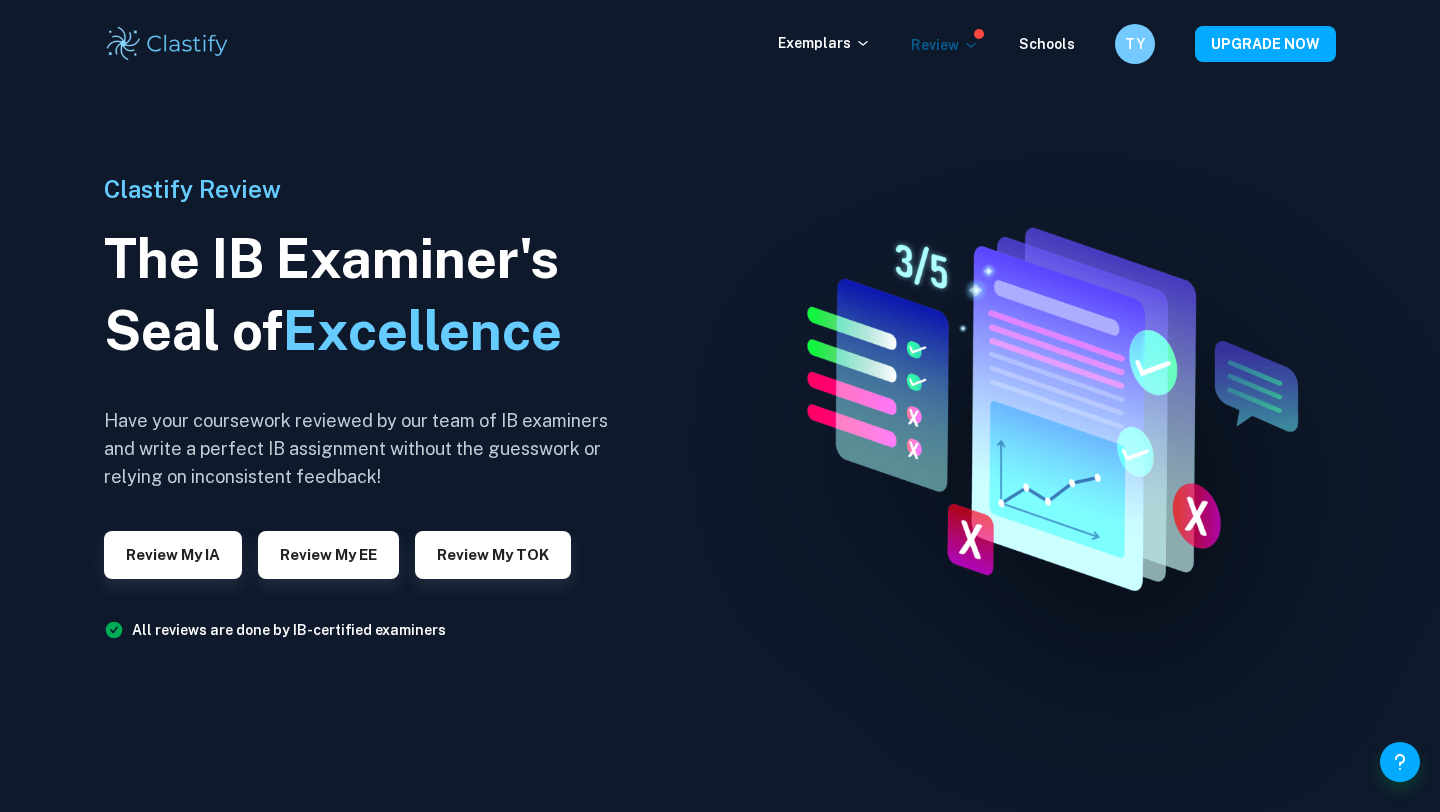 click on "Review" at bounding box center [945, 45] 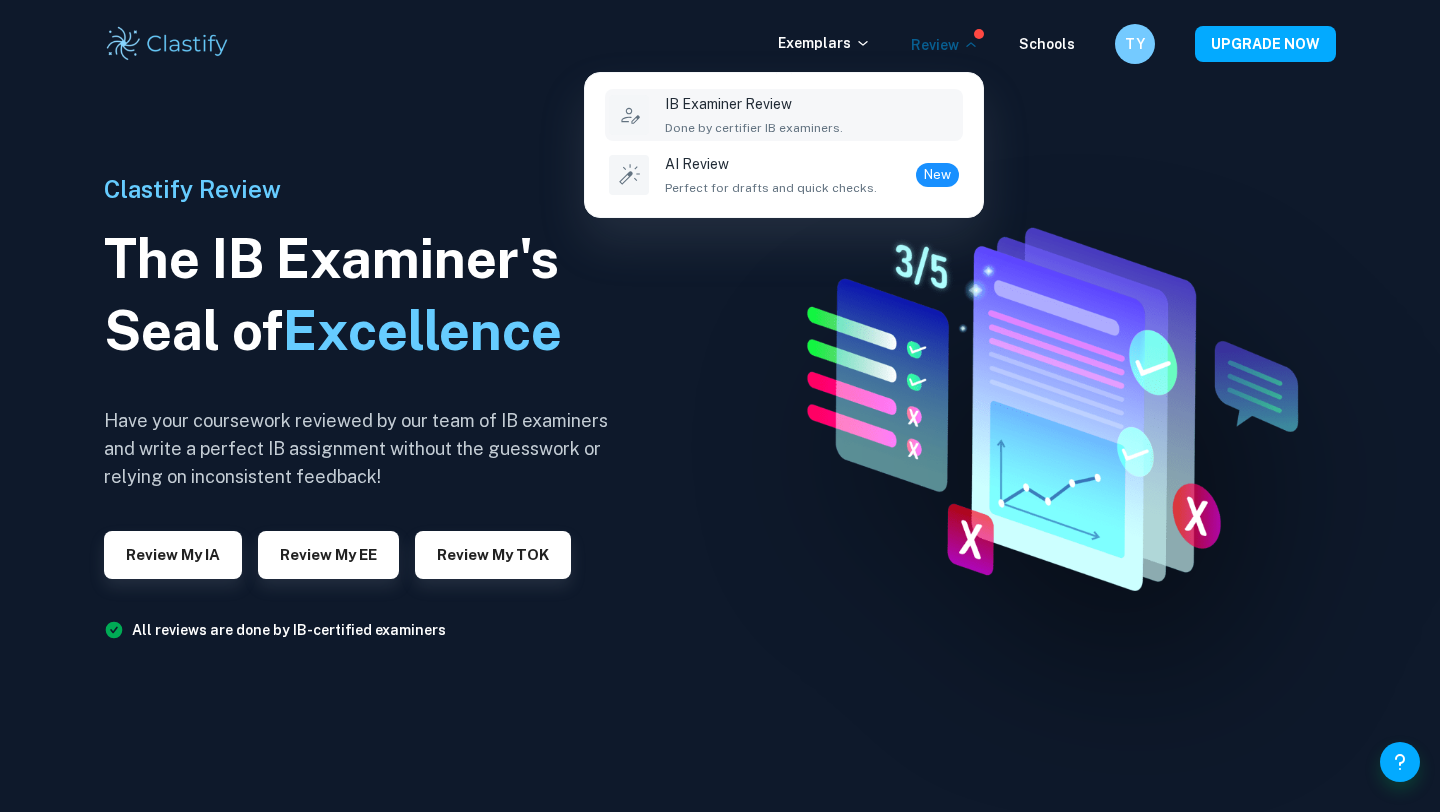 click on "IB Examiner Review" at bounding box center (754, 104) 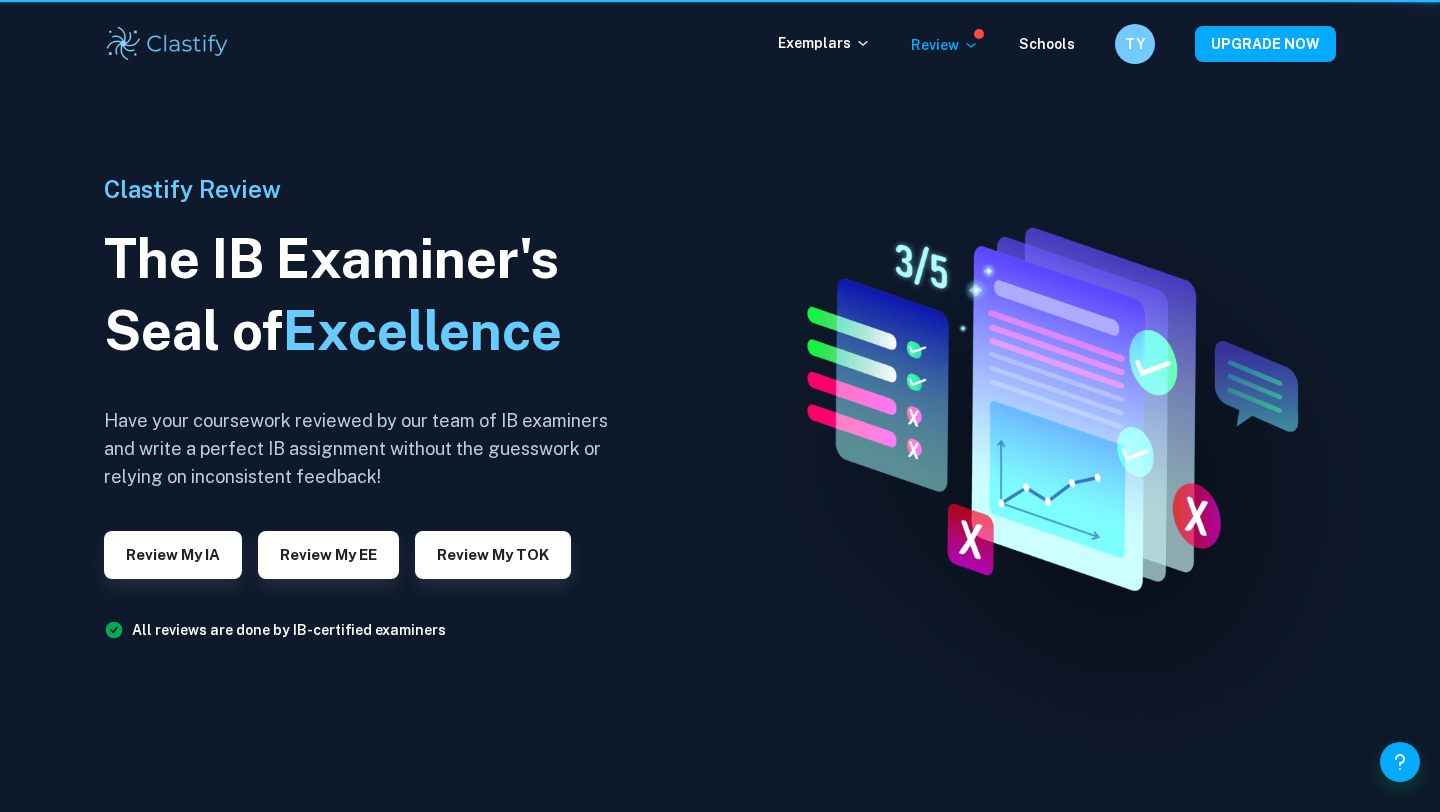 click at bounding box center [720, 406] 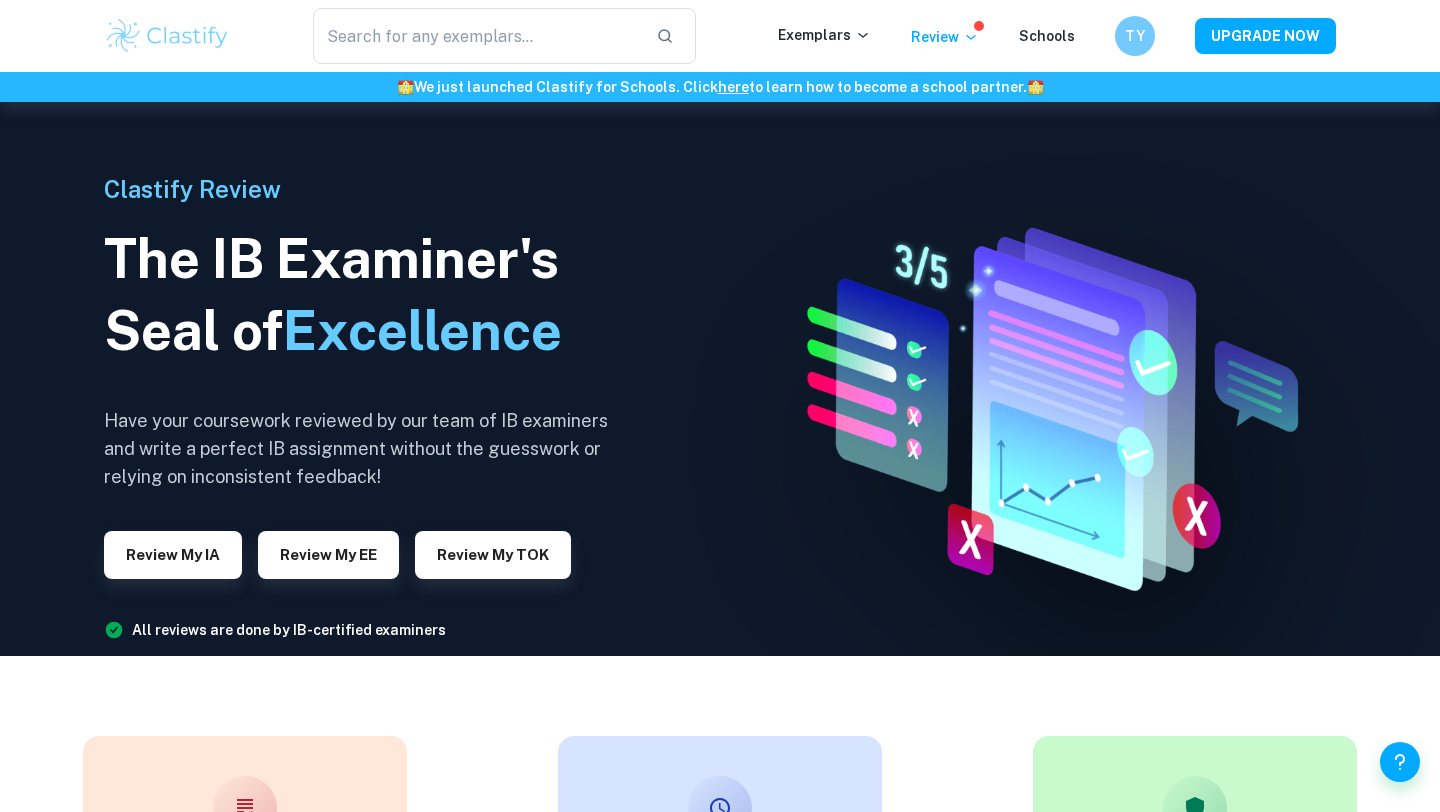 scroll, scrollTop: 151, scrollLeft: 0, axis: vertical 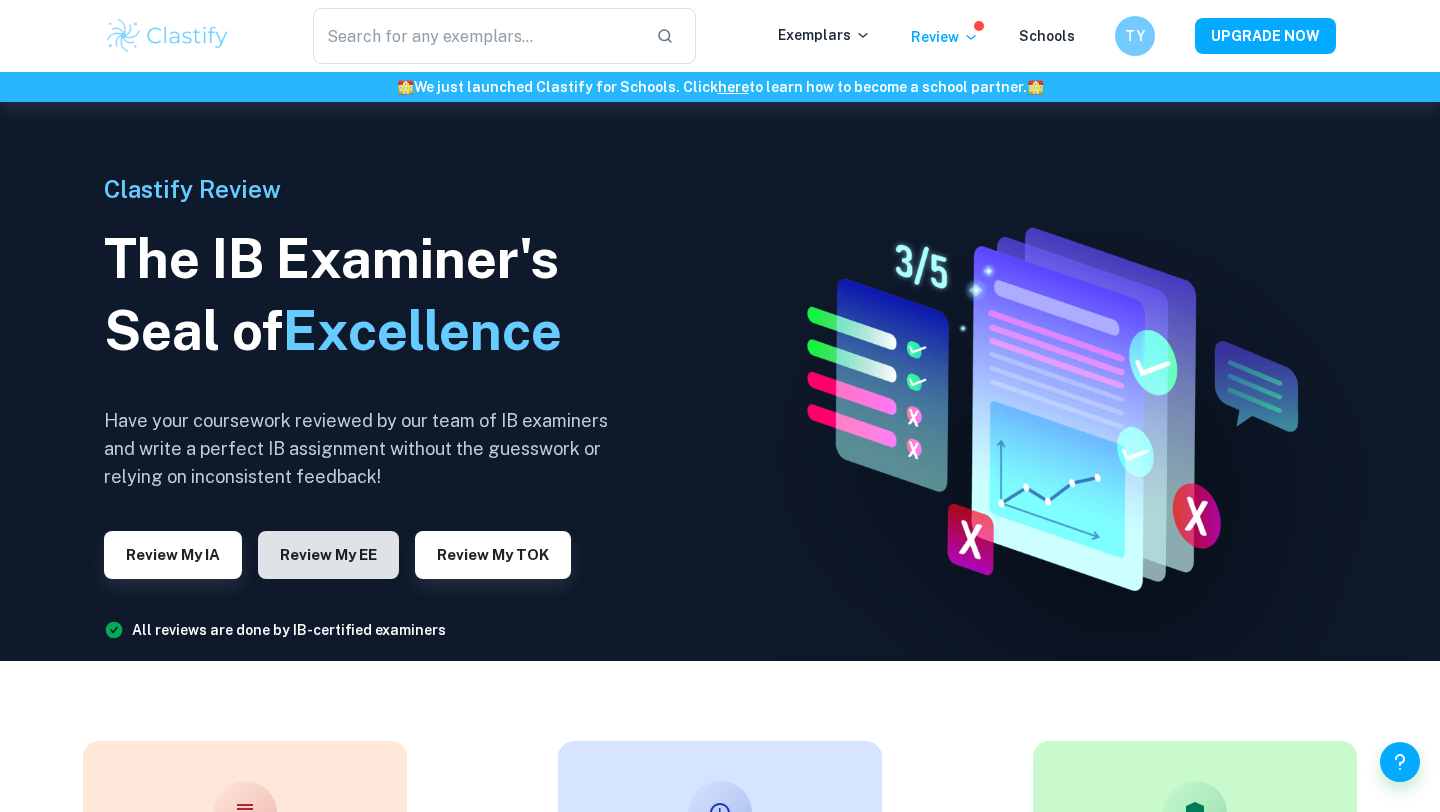 click on "Review my EE" at bounding box center (328, 555) 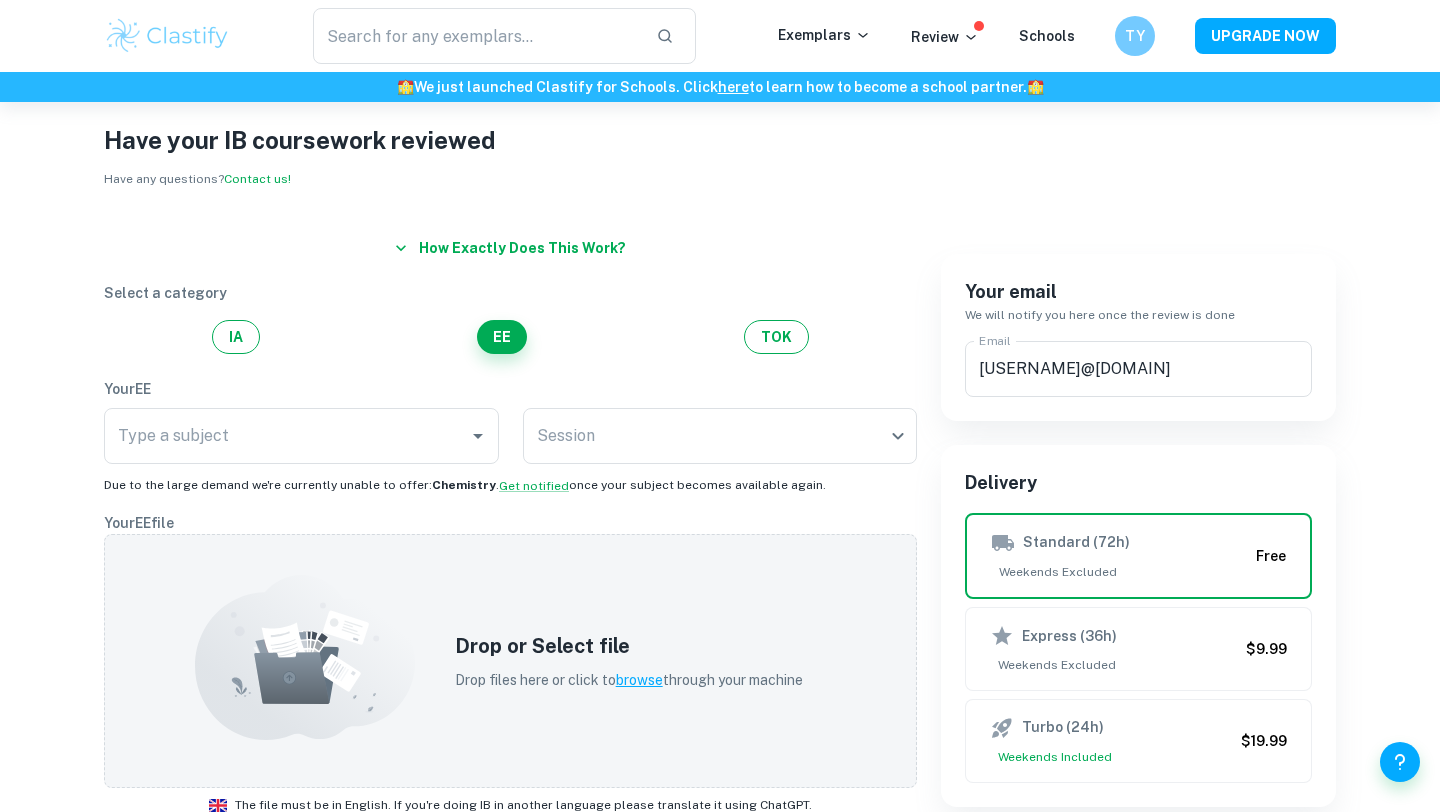 scroll, scrollTop: 0, scrollLeft: 0, axis: both 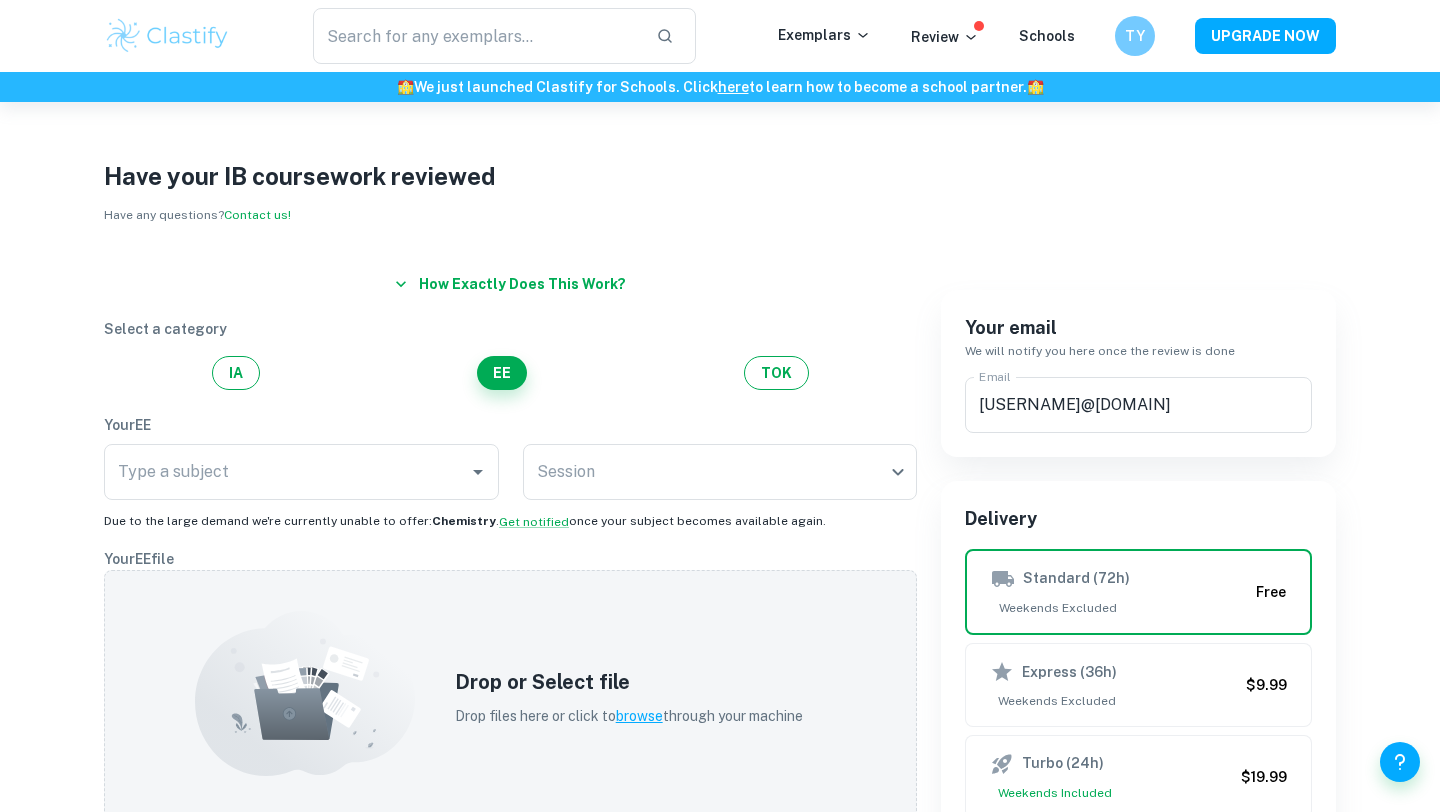 click on "Have your IB coursework reviewed" at bounding box center (720, 176) 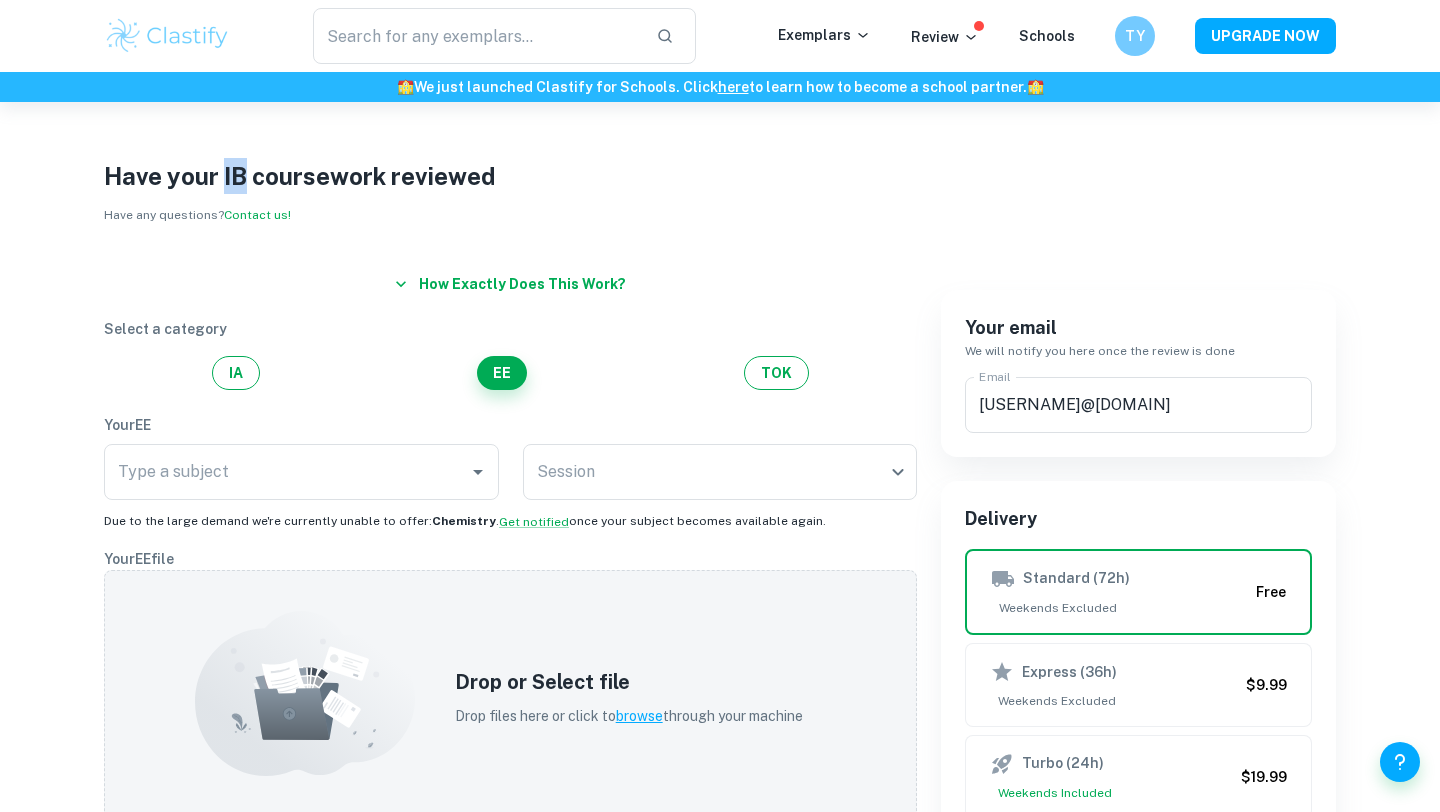 click on "Have your IB coursework reviewed" at bounding box center [720, 176] 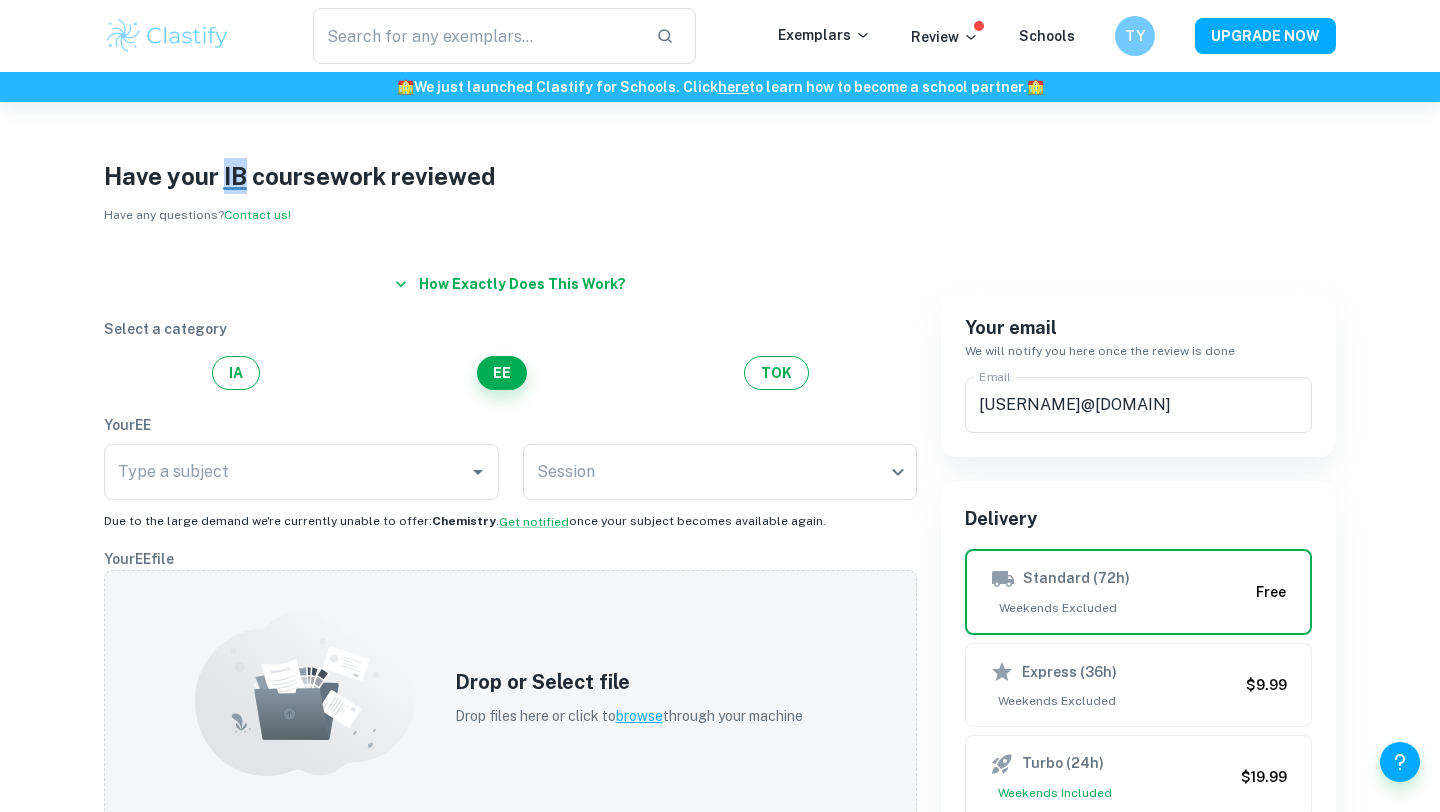 click on "Have your IB coursework reviewed Have any questions?  Contact us!" at bounding box center (720, 192) 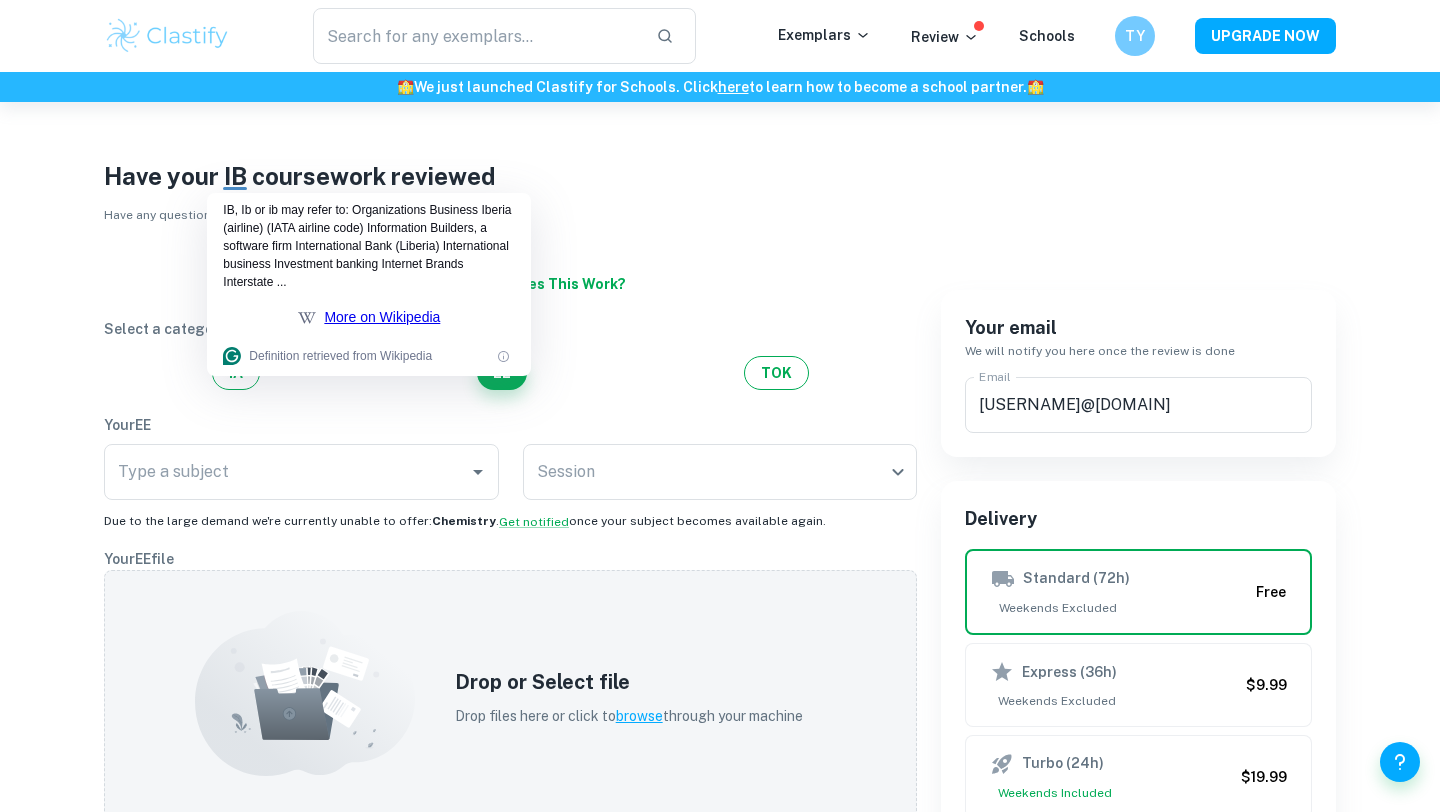 click on "Have your IB coursework reviewed" at bounding box center [720, 176] 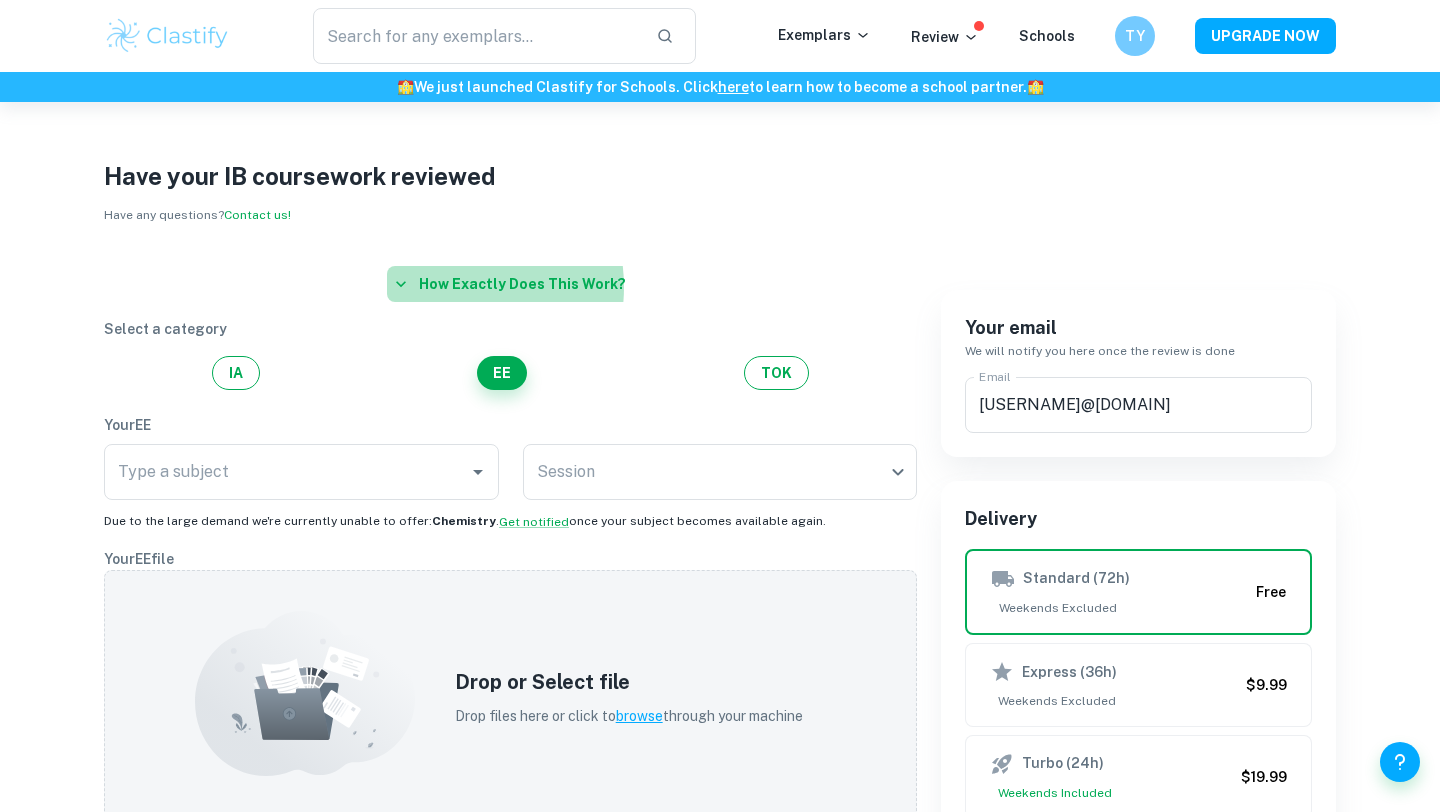 click on "How exactly does this work?" at bounding box center [510, 284] 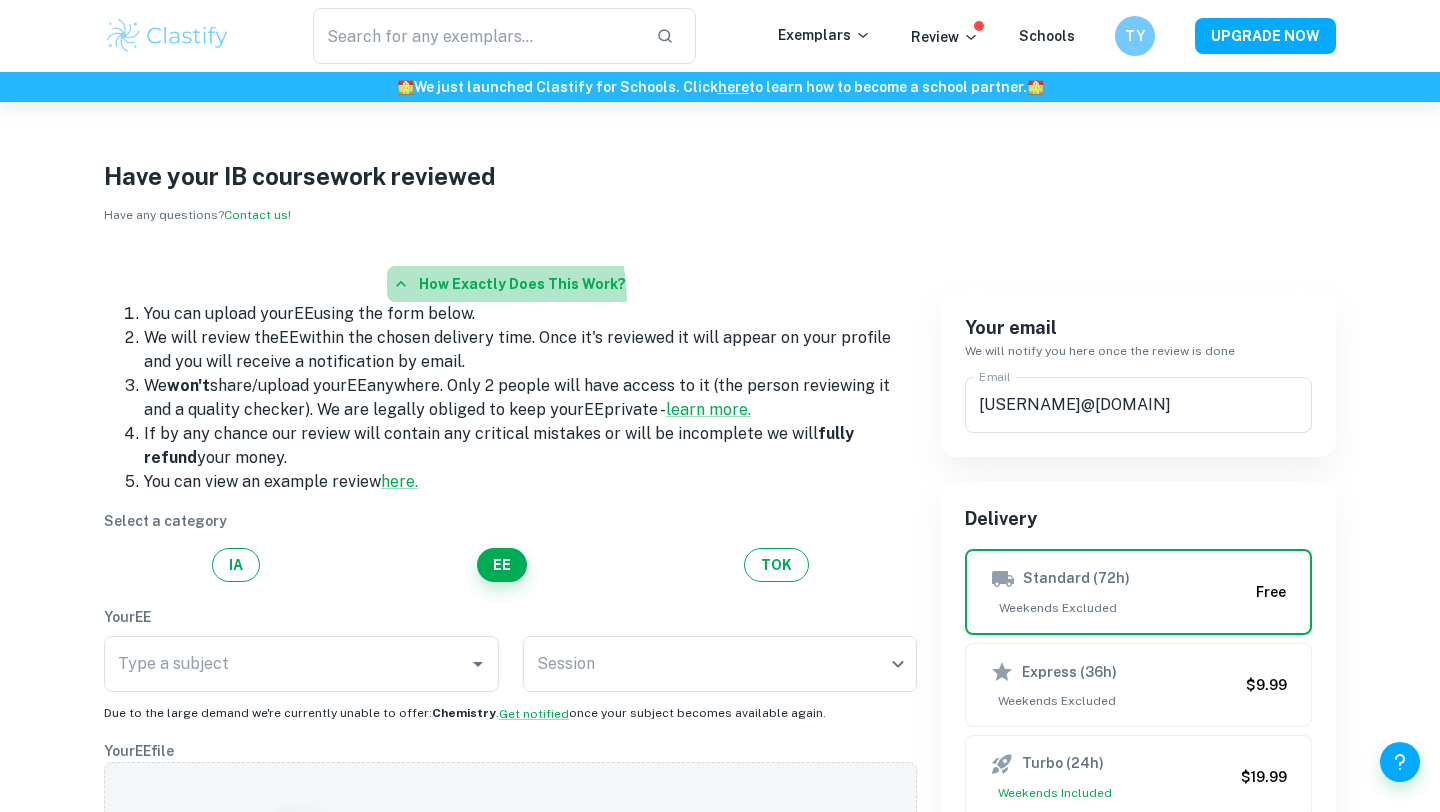 click on "How exactly does this work?" at bounding box center (510, 284) 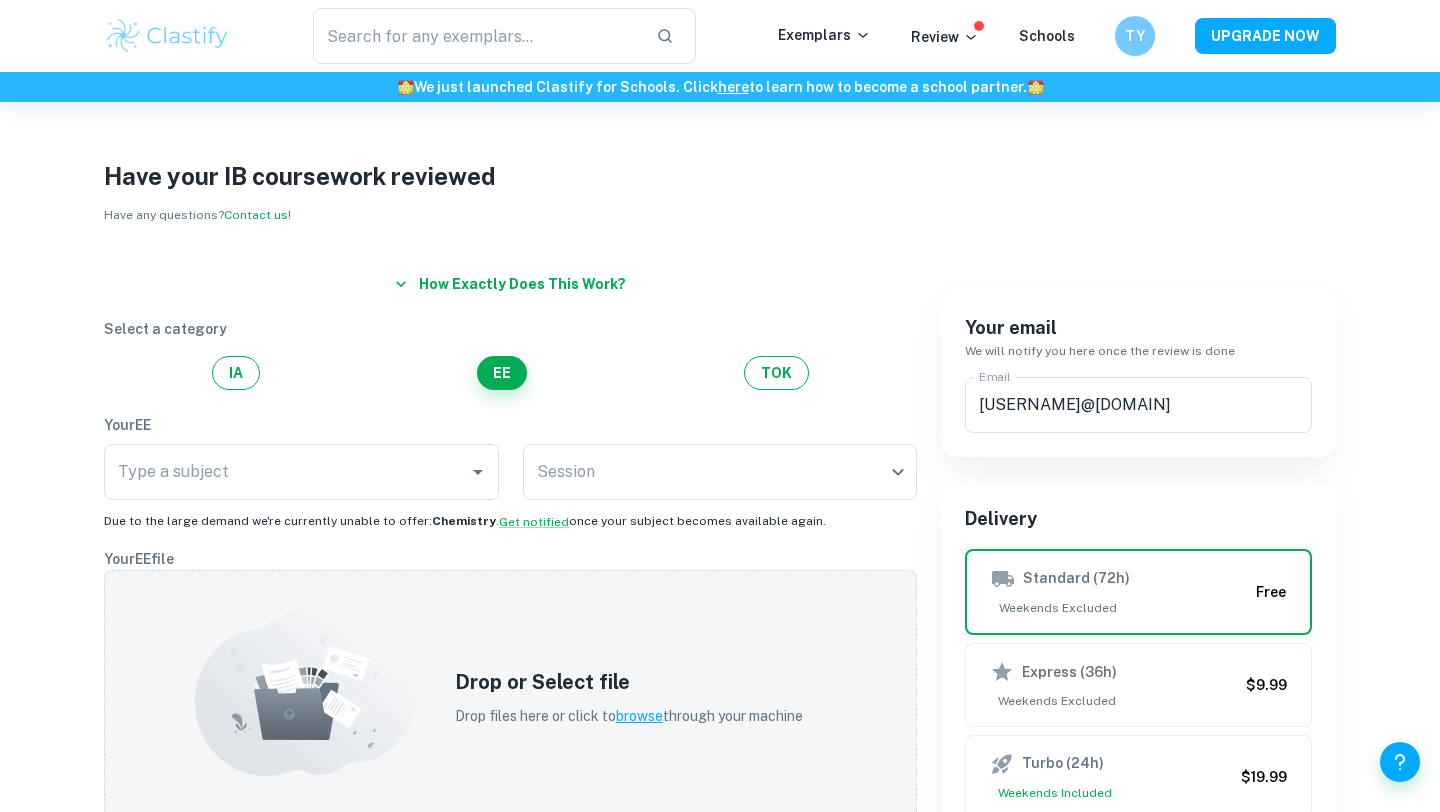 click on "How exactly does this work? Select a category IA EE TOK Your  EE Type a subject Type a subject Session ​ Session Due to the large demand we're currently unable to offer:  Chemistry .  Get notified  once your subject becomes available again. Your  EE  file Drop or Select file Drop files here or click to  browse  through your machine The file must be in English. If you're doing IB in another language please translate it using ChatGPT. Your RPPF reflections (optional) RPPF relections are optional. If you do not provide them we will be unable to give you marks for criterion E (we will still review your whole EE against all the other criteria). Drop or Select file Drop files here or click to  browse  through your machine Requests x ​" at bounding box center [498, 841] 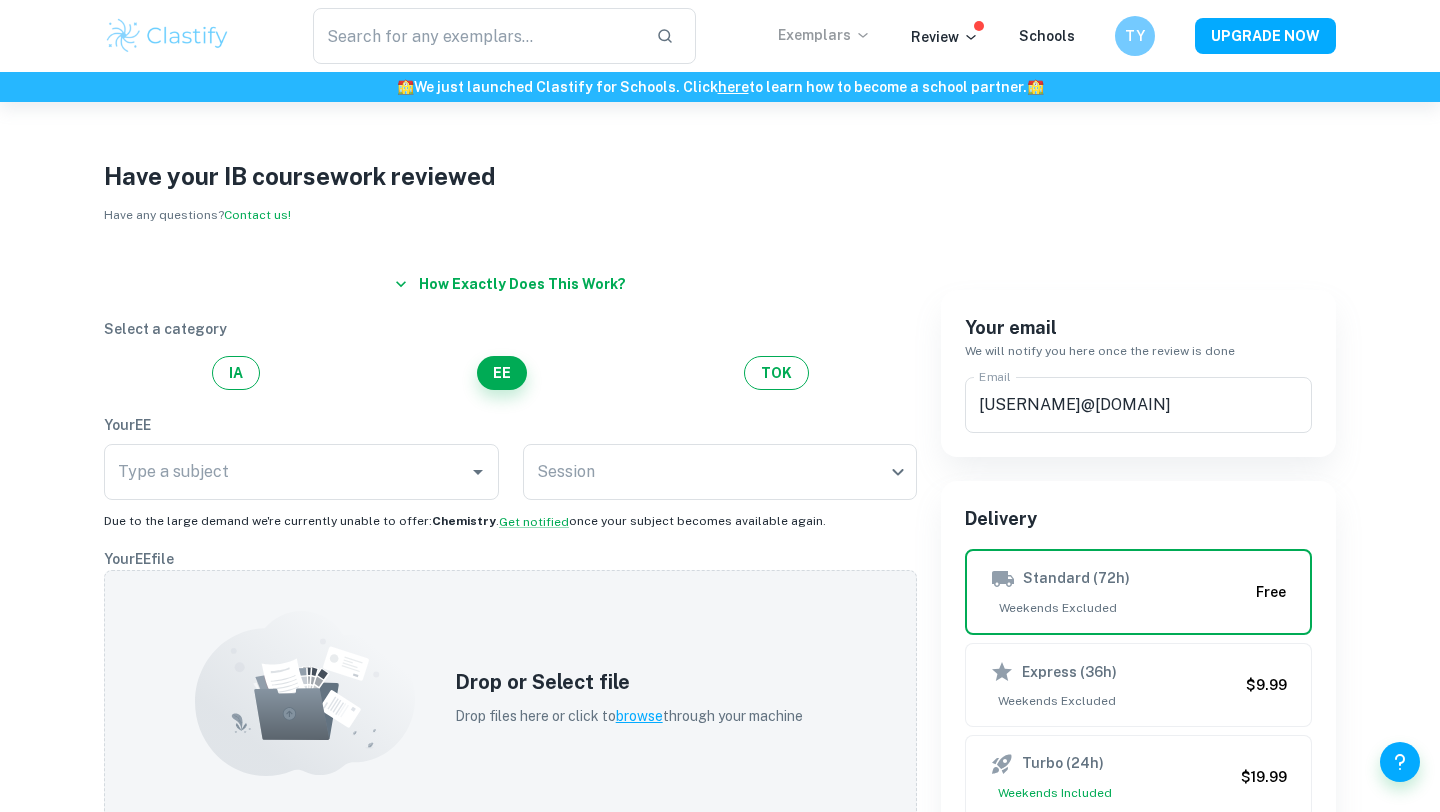 click on "Exemplars" at bounding box center (824, 35) 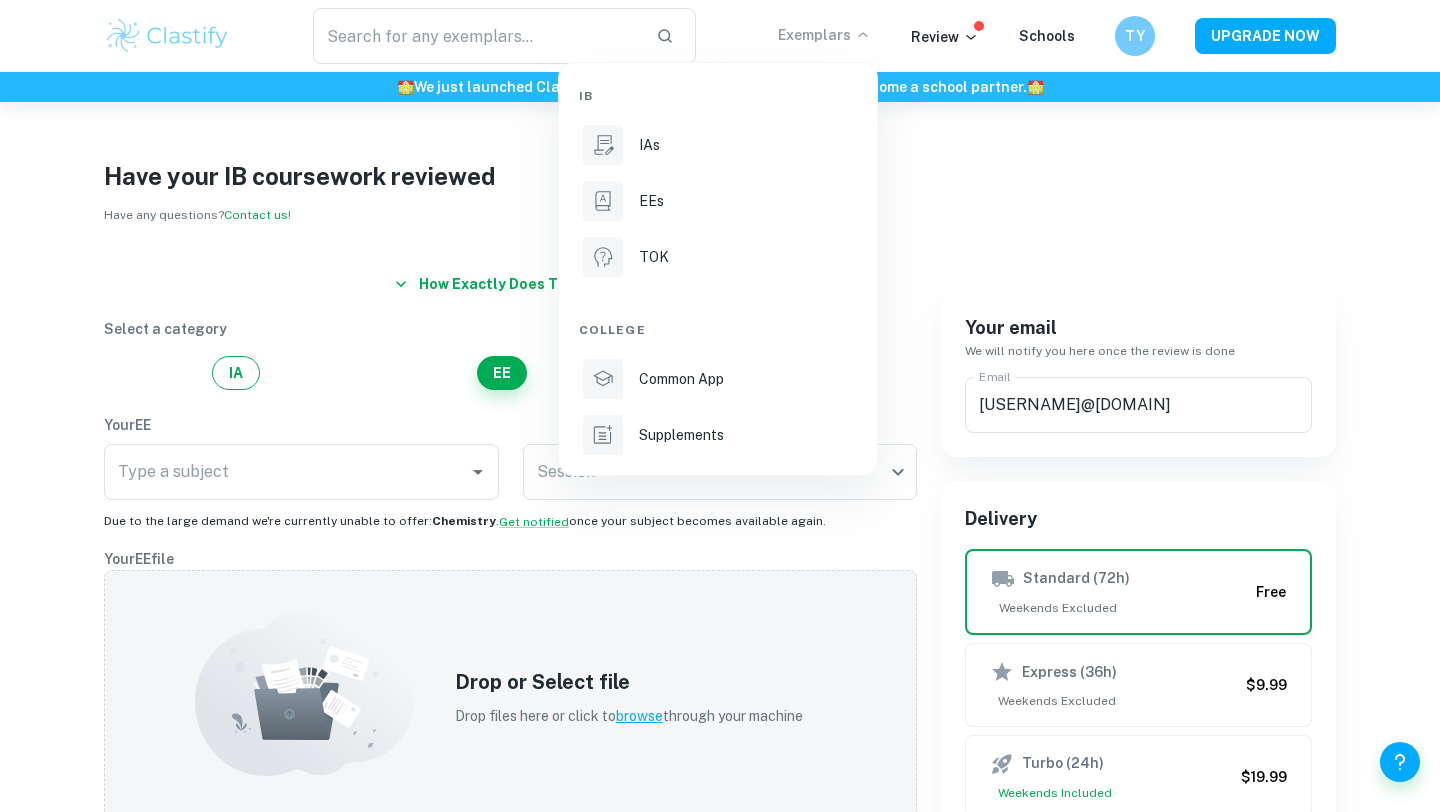 click at bounding box center (720, 406) 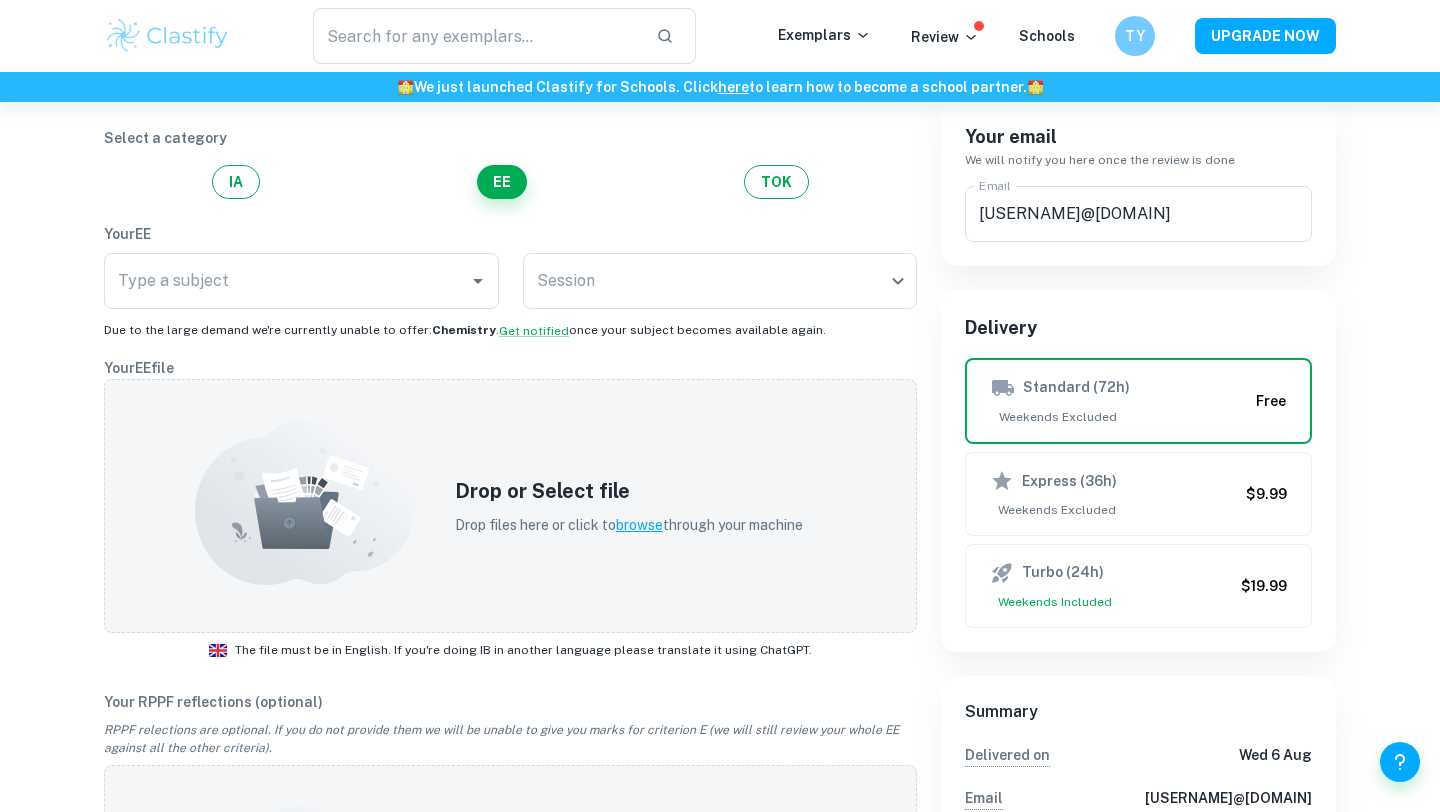 scroll, scrollTop: 0, scrollLeft: 0, axis: both 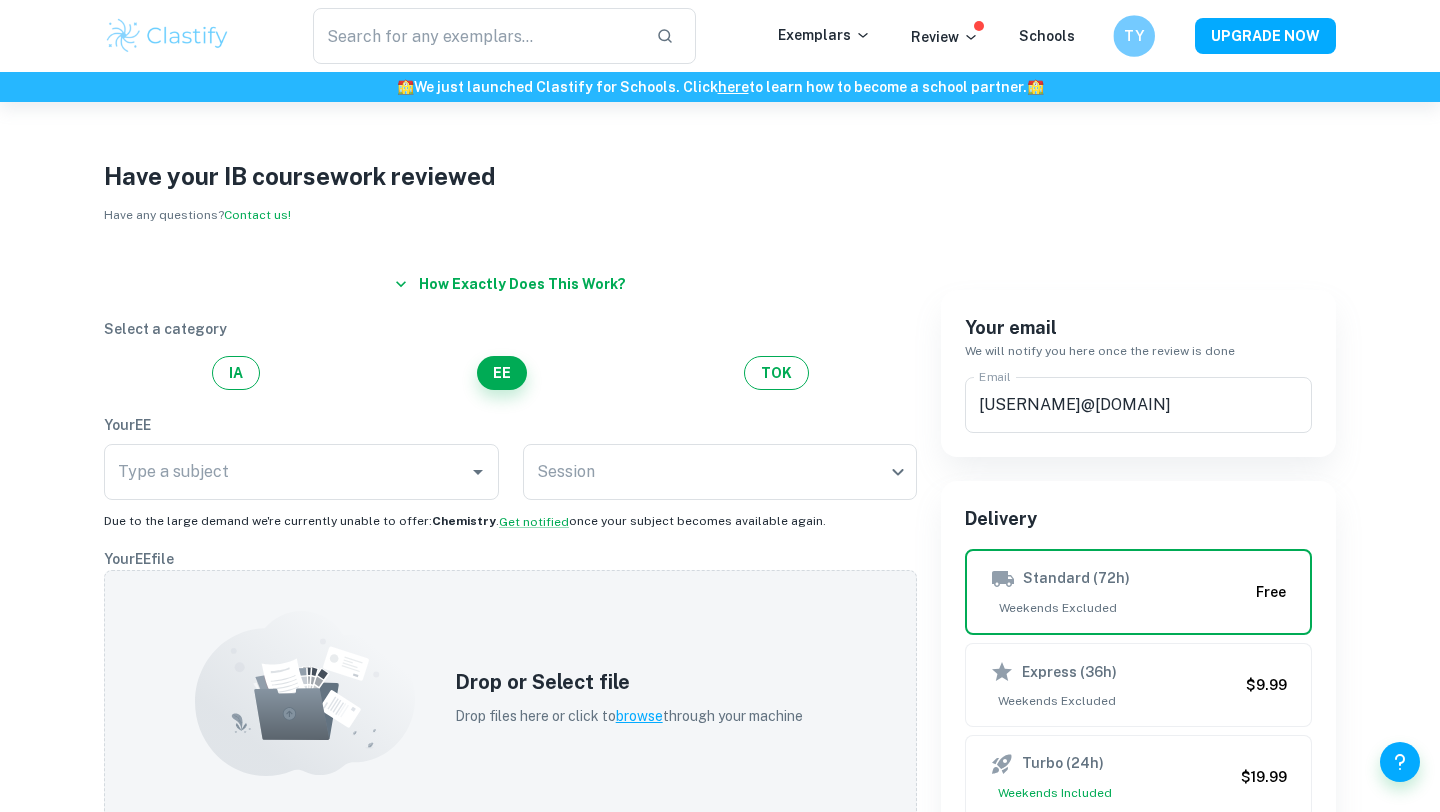 click on "TY" at bounding box center (1134, 36) 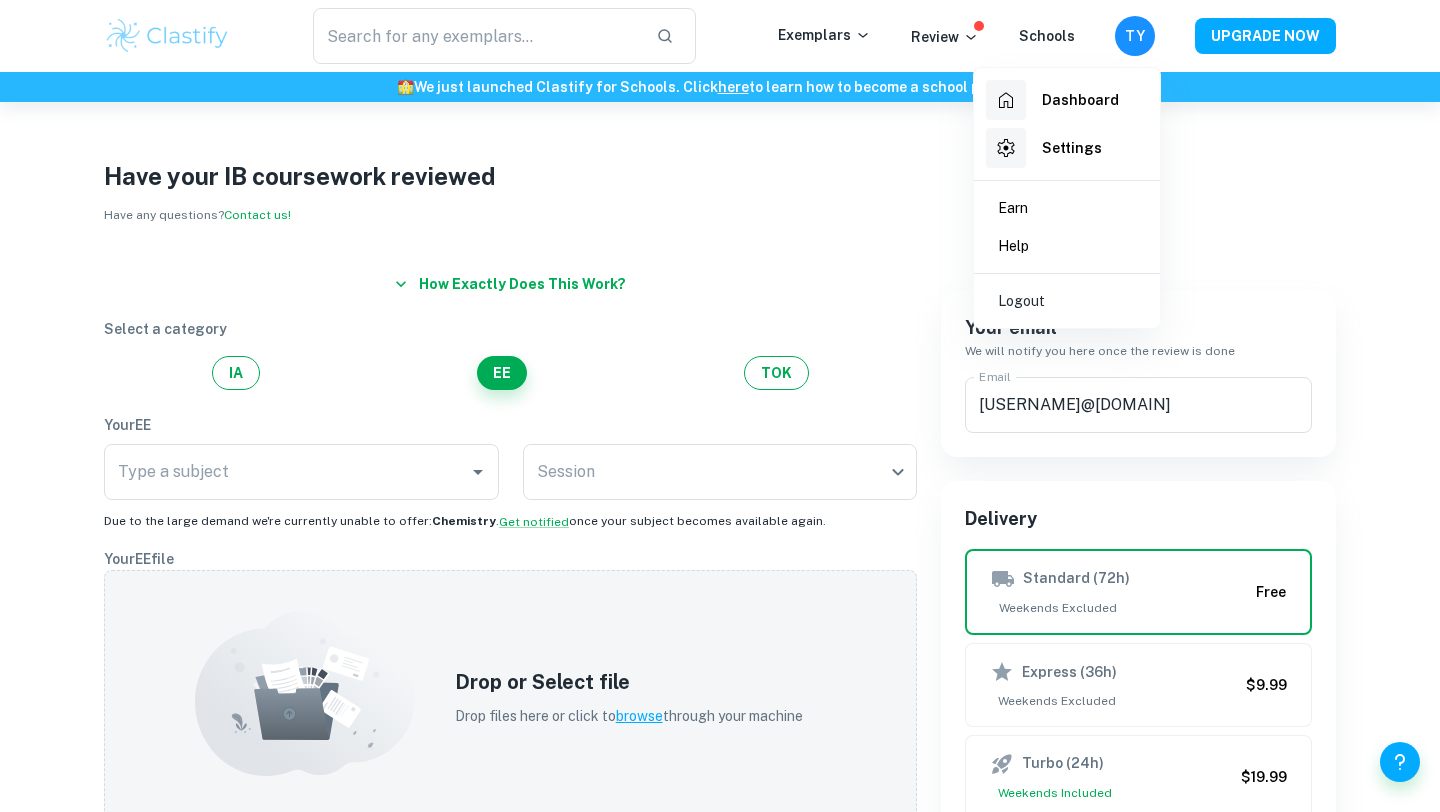 click at bounding box center (720, 406) 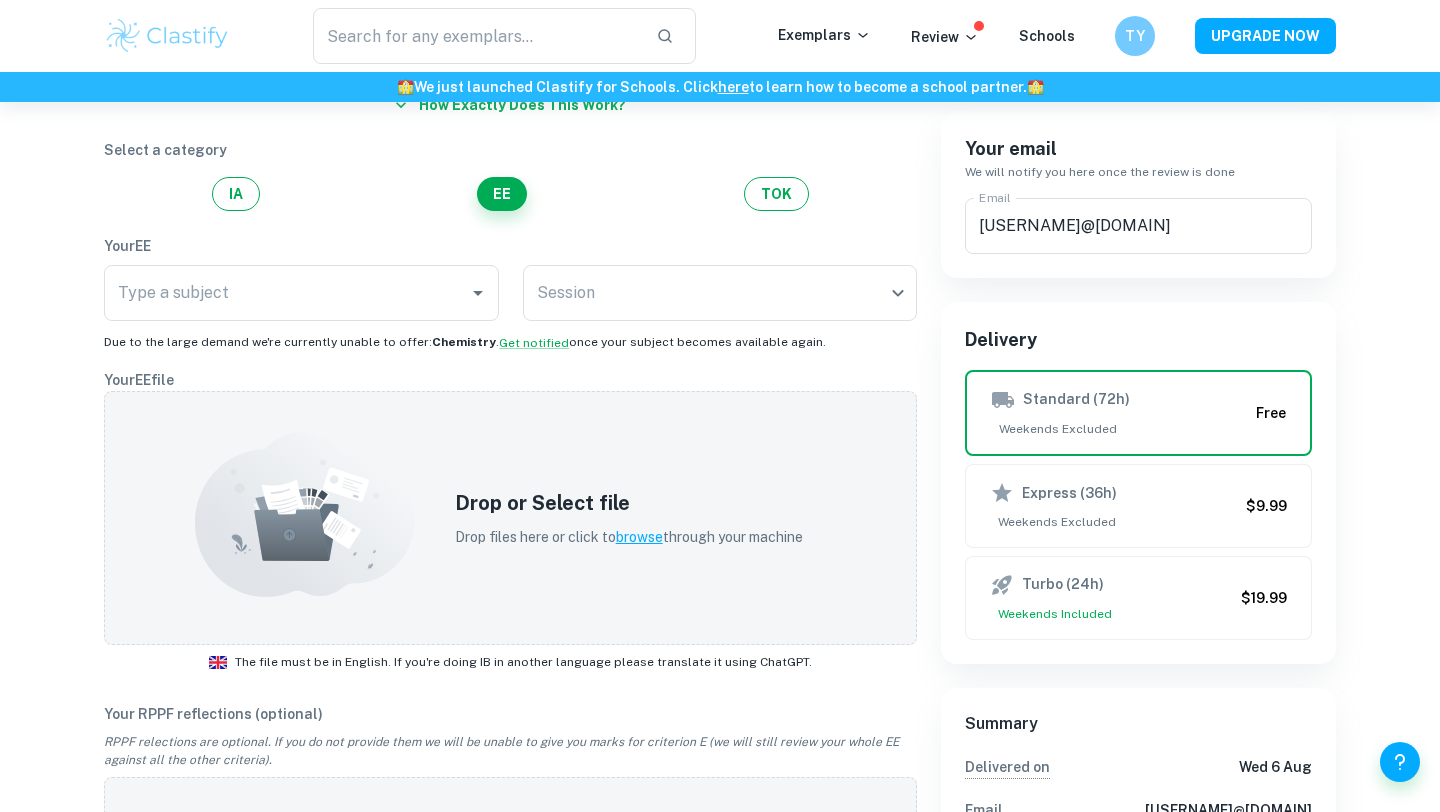 scroll, scrollTop: 285, scrollLeft: 0, axis: vertical 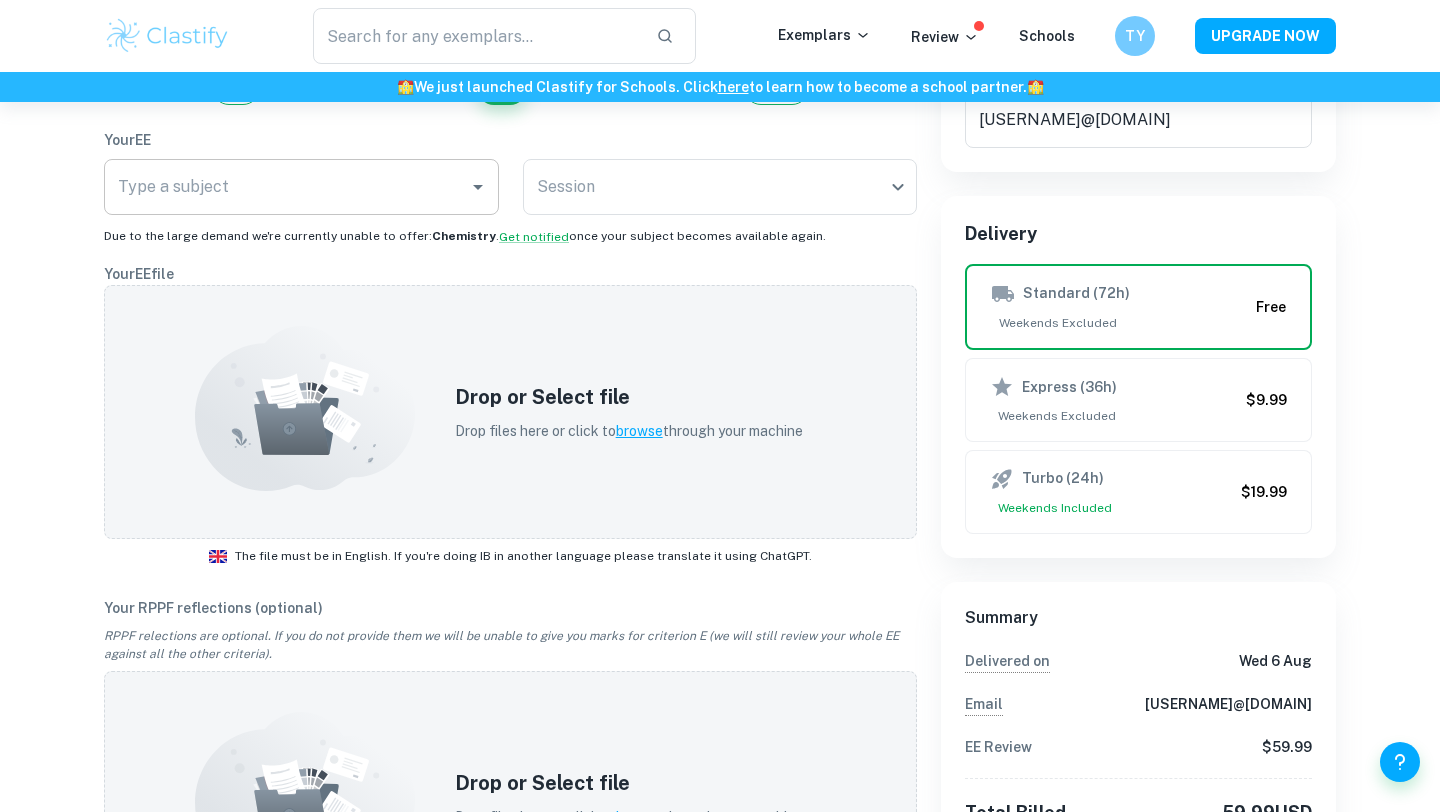click on "Type a subject" at bounding box center (286, 187) 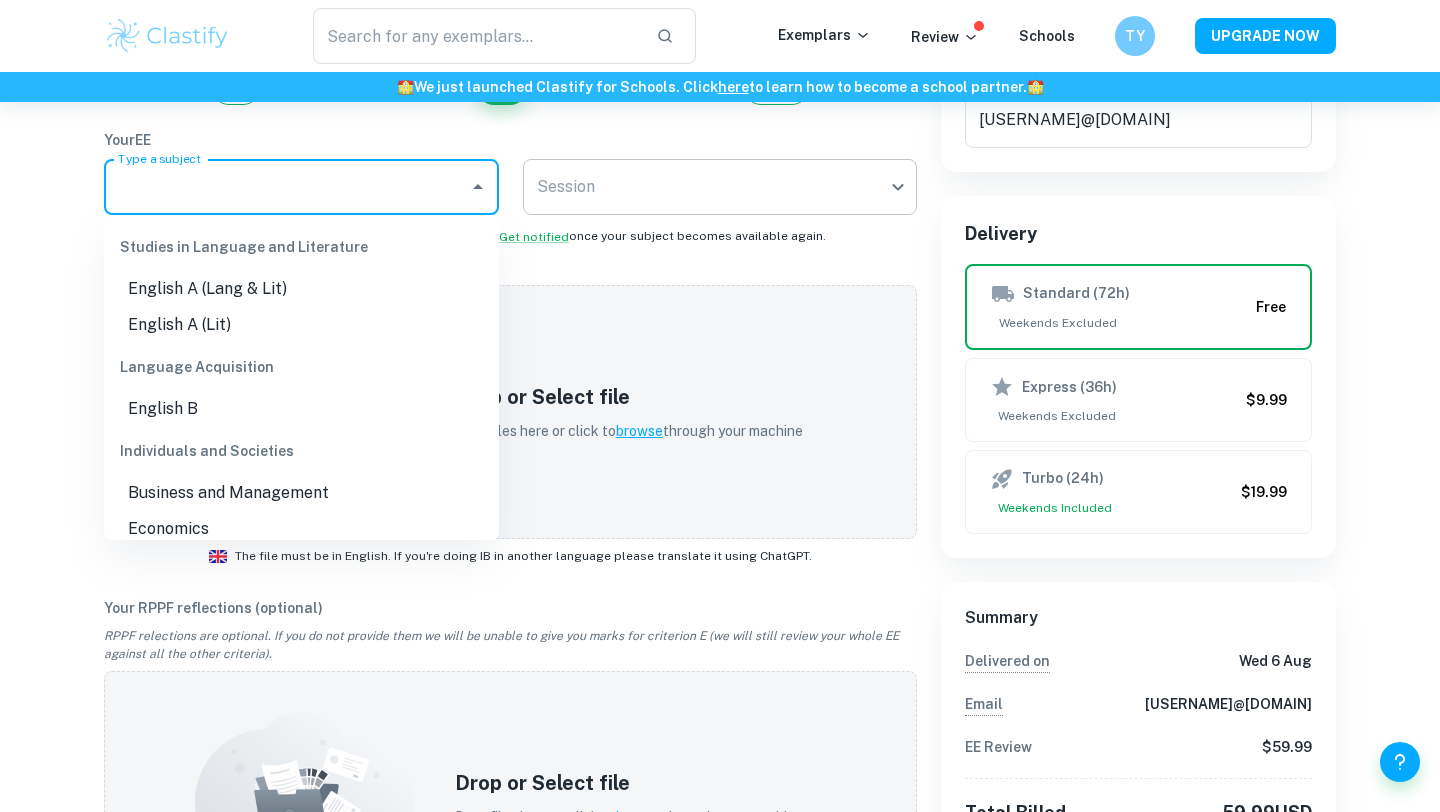 click on "We value your privacy We use cookies to enhance your browsing experience, serve personalised ads or content, and analyse our traffic. By clicking "Accept All", you consent to our use of cookies.   Cookie Policy Customise   Reject All   Accept All   Customise Consent Preferences   We use cookies to help you navigate efficiently and perform certain functions. You will find detailed information about all cookies under each consent category below. The cookies that are categorised as "Necessary" are stored on your browser as they are essential for enabling the basic functionalities of the site. ...  Show more For more information on how Google's third-party cookies operate and handle your data, see:   Google Privacy Policy Necessary Always Active Necessary cookies are required to enable the basic features of this site, such as providing secure log-in or adjusting your consent preferences. These cookies do not store any personally identifiable data. Functional Analytics Performance Advertisement Uncategorised" at bounding box center [720, 223] 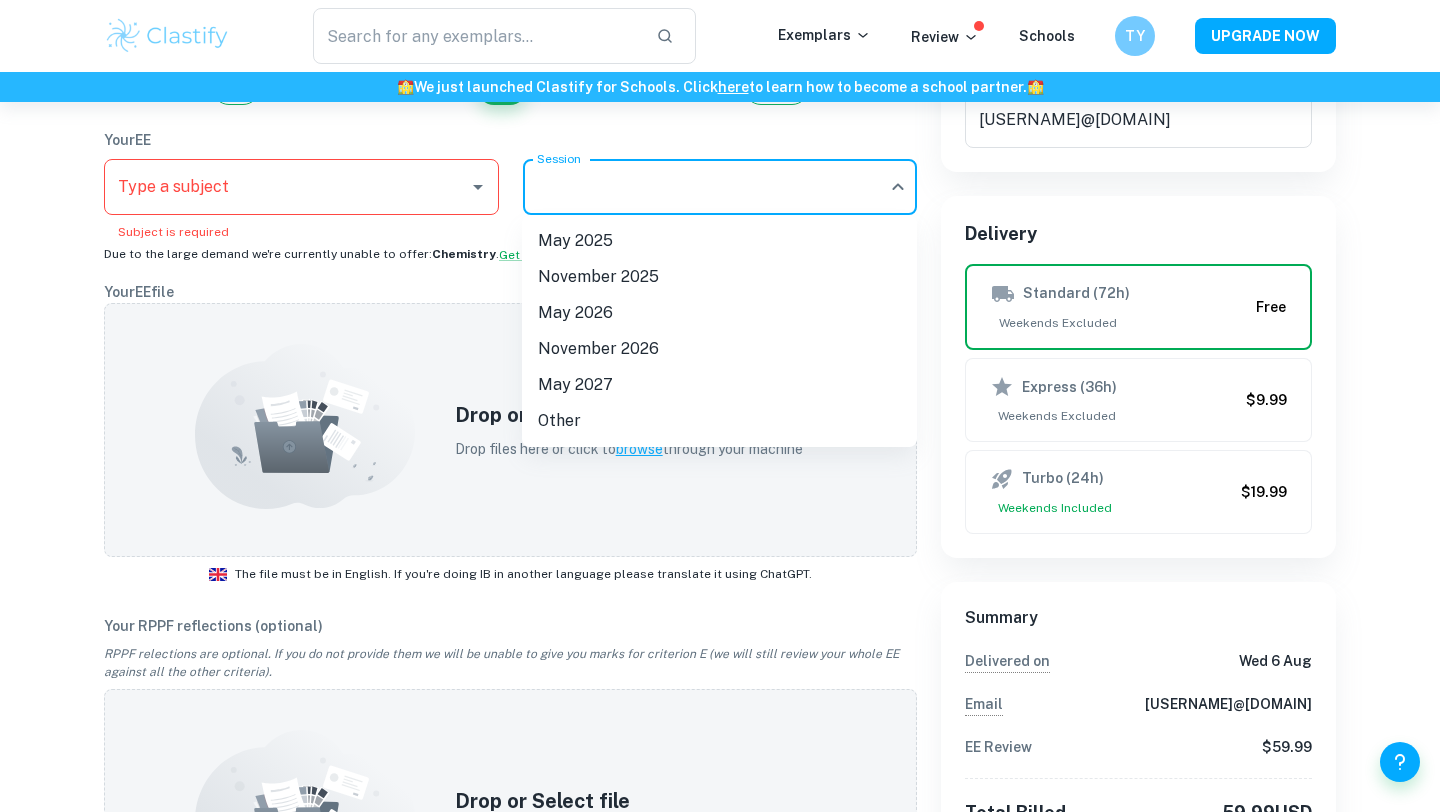 click at bounding box center [720, 406] 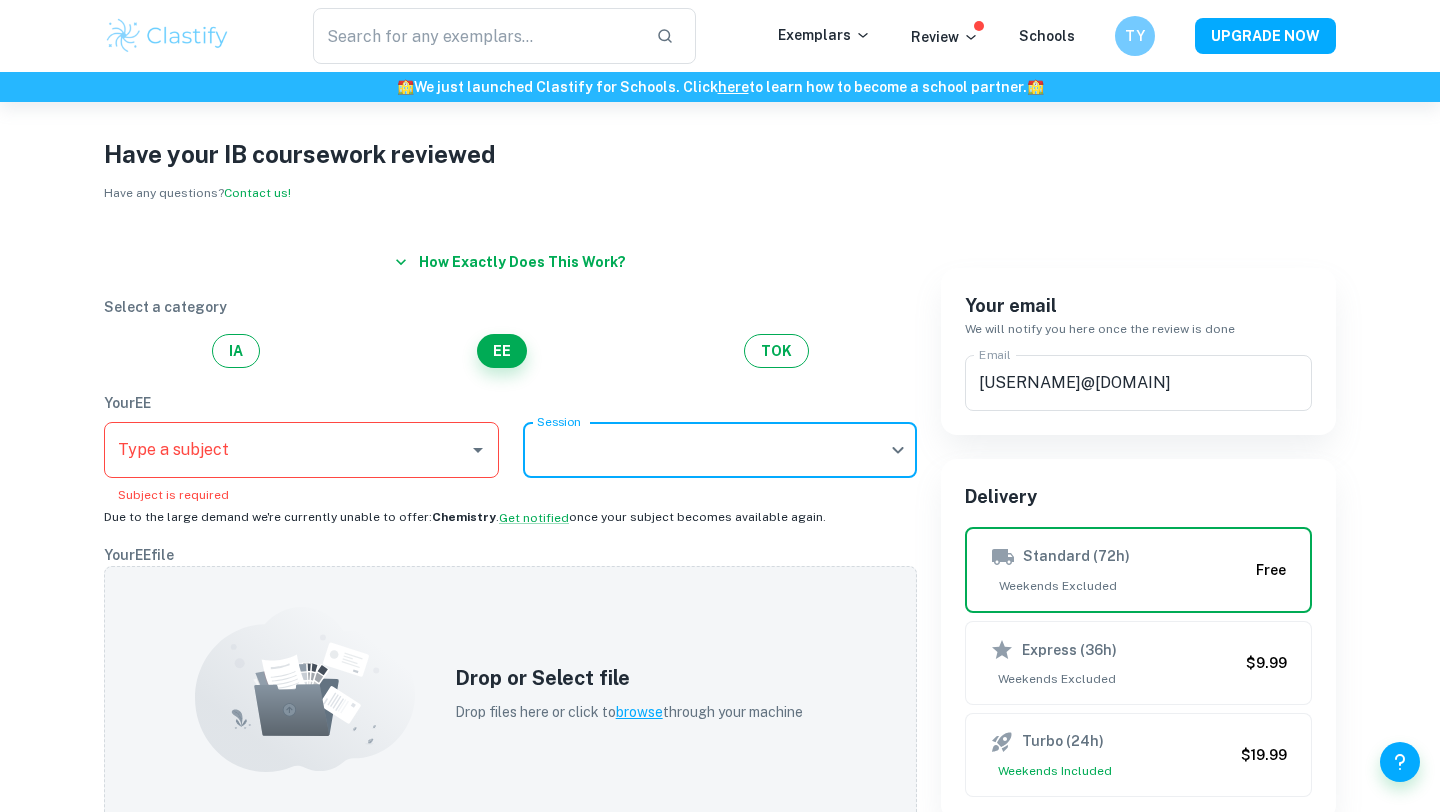 scroll, scrollTop: 0, scrollLeft: 0, axis: both 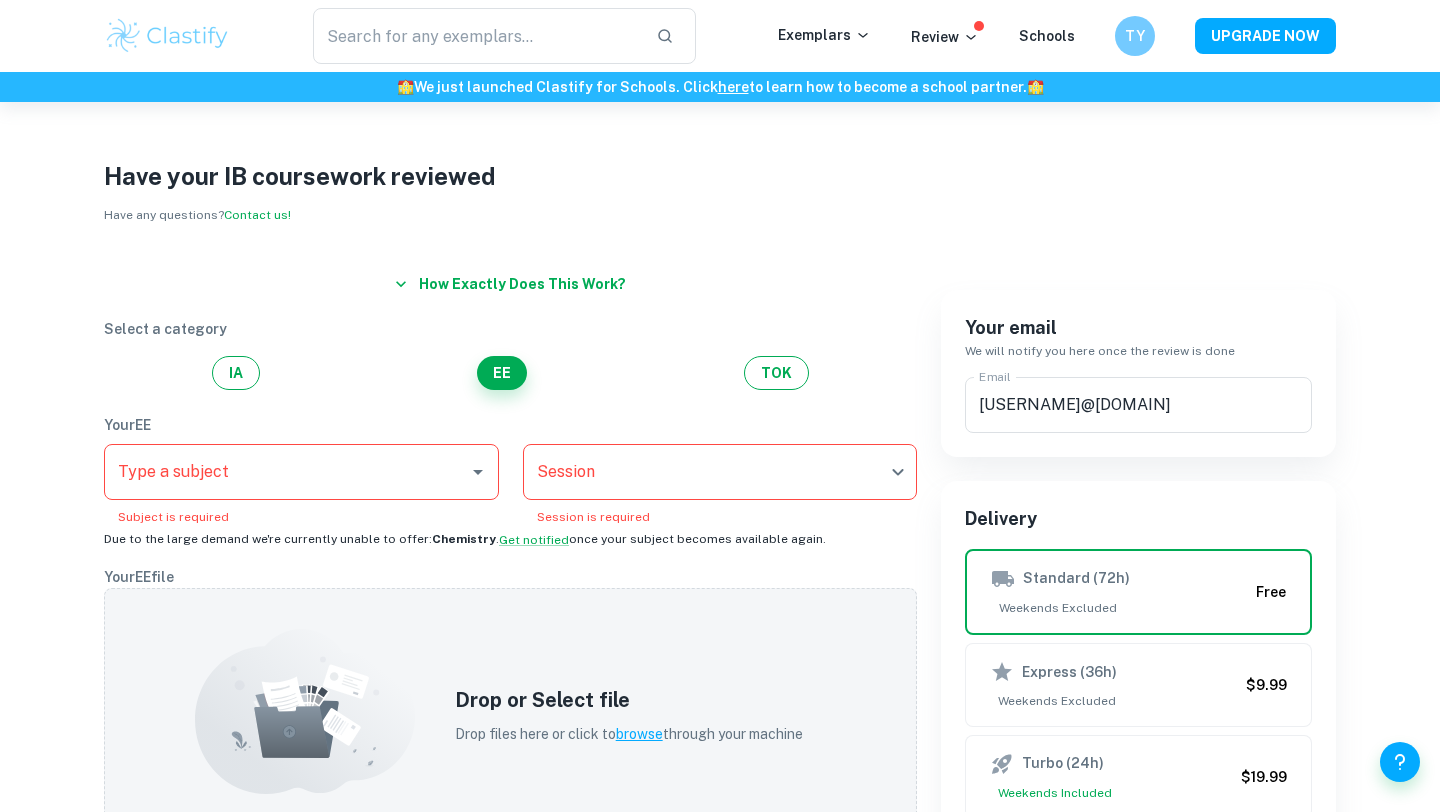 click on "Have your IB coursework reviewed" at bounding box center (720, 176) 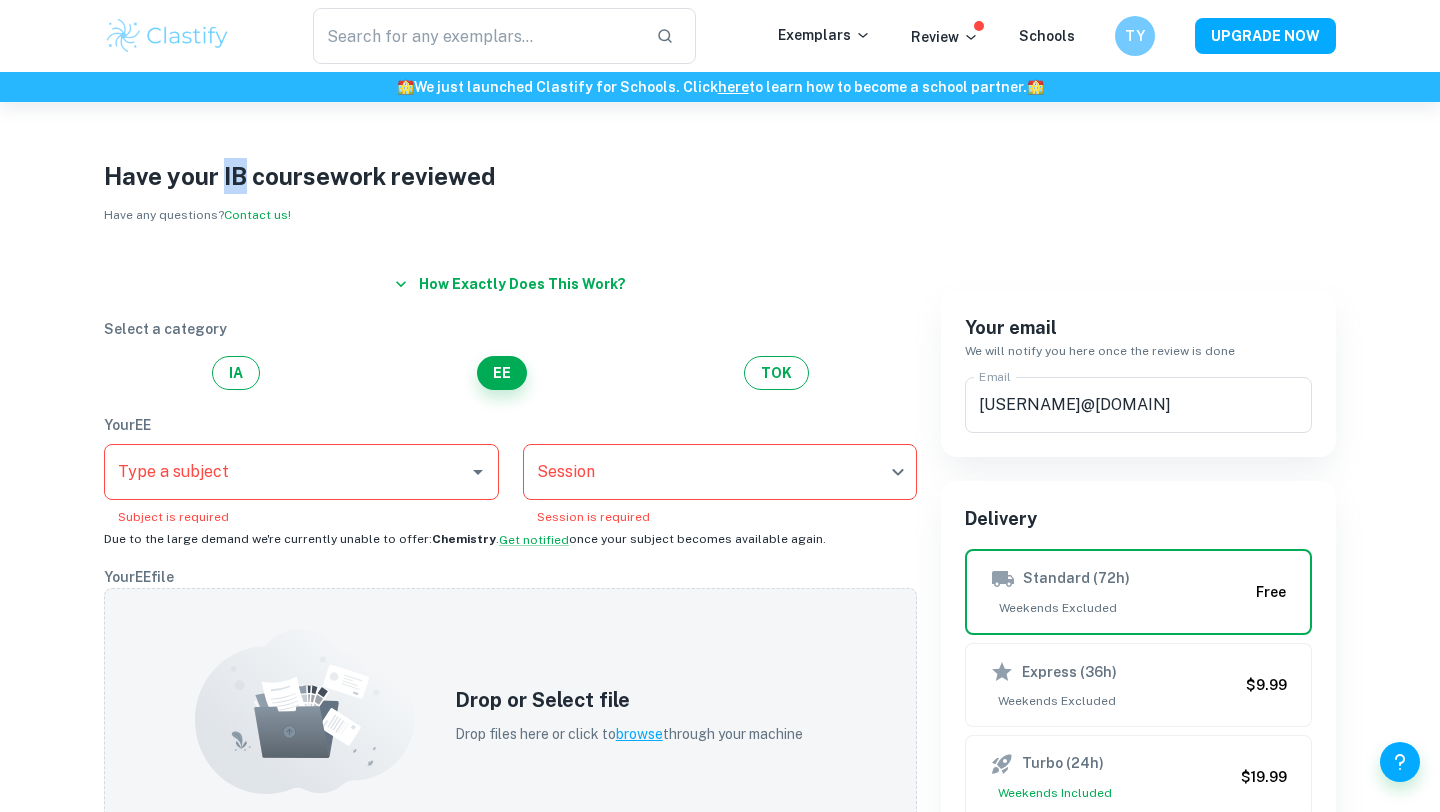 click on "Have your IB coursework reviewed" at bounding box center [720, 176] 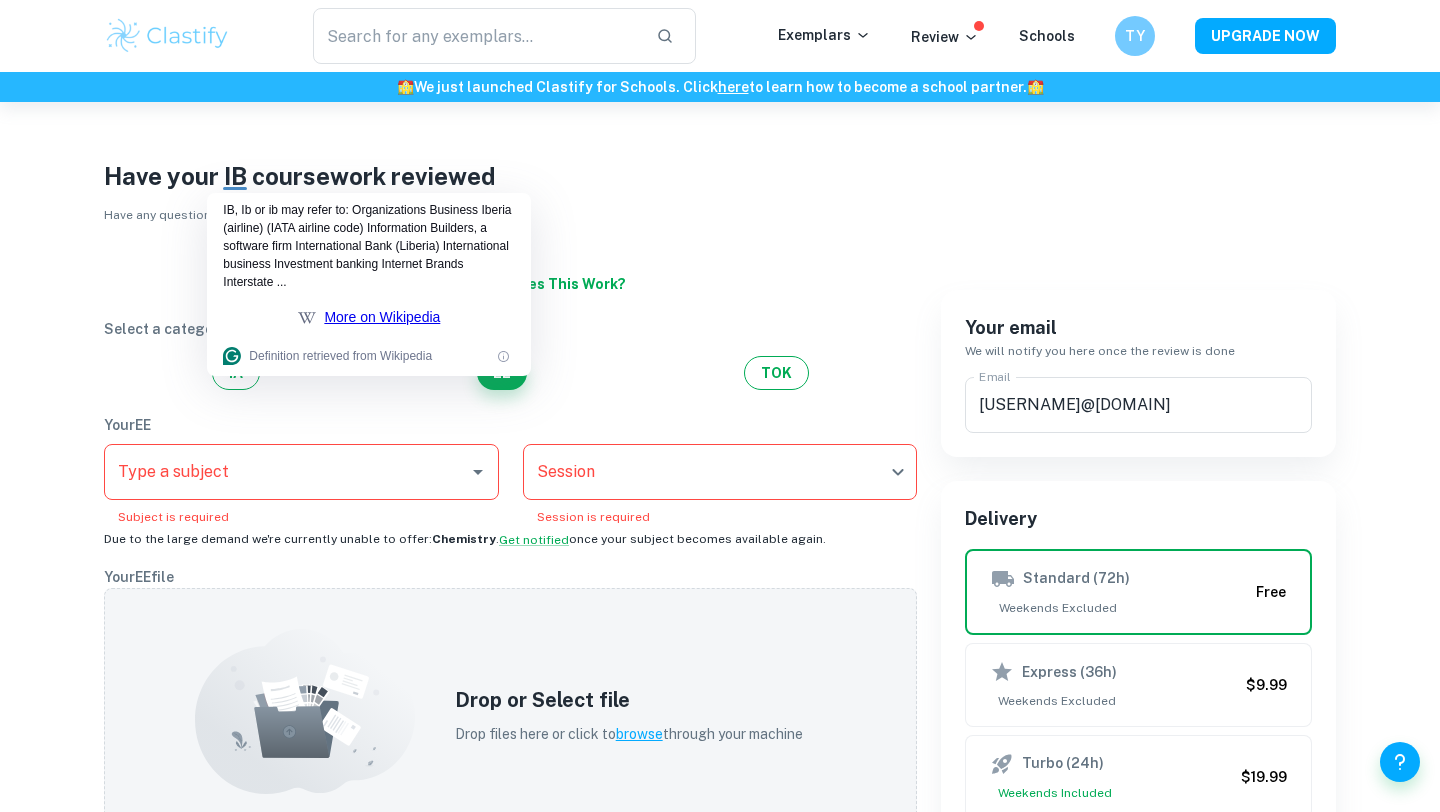 click on "Have your IB coursework reviewed" at bounding box center [720, 176] 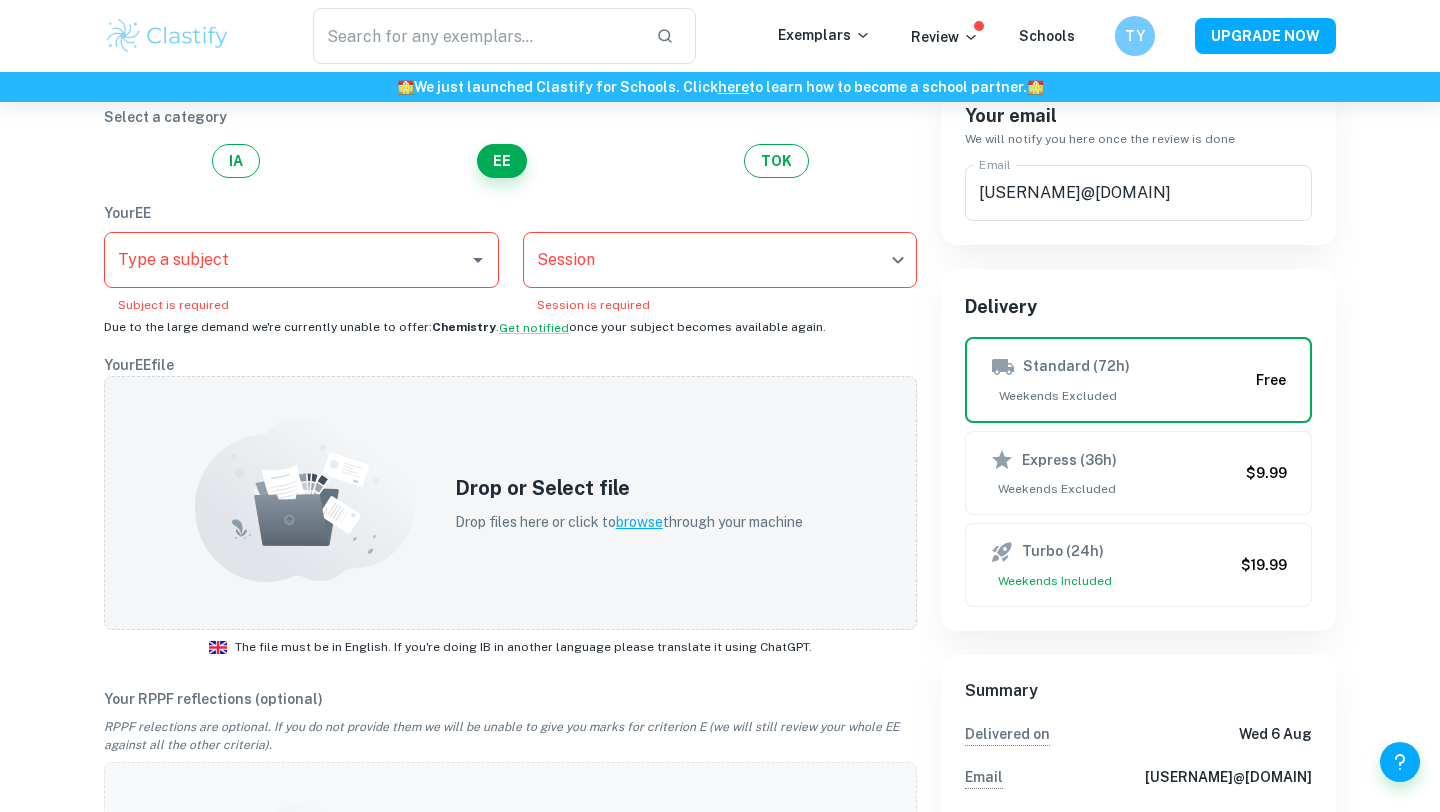scroll, scrollTop: 0, scrollLeft: 0, axis: both 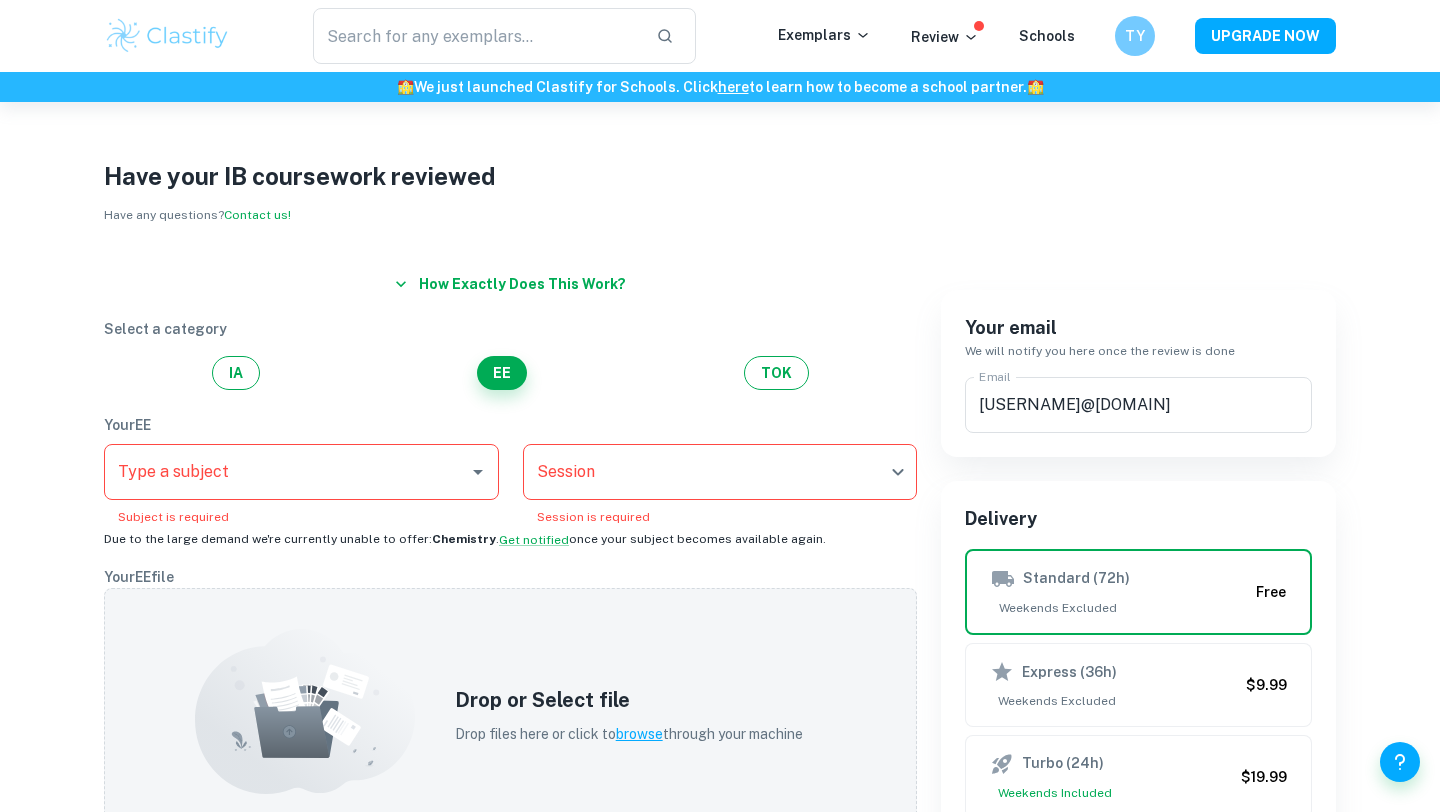 click on "Have your IB coursework reviewed" at bounding box center [720, 176] 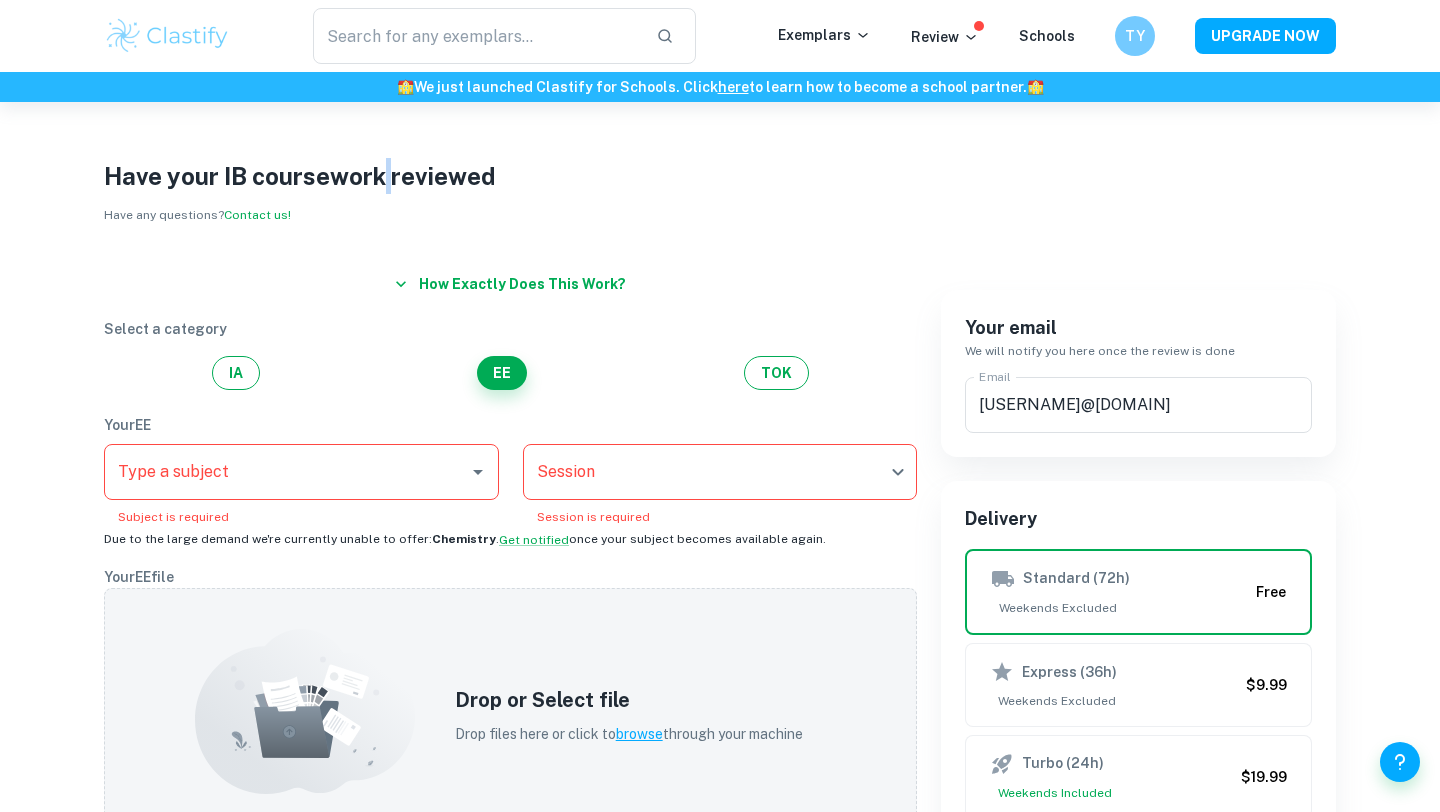 click on "Have your IB coursework reviewed" at bounding box center (720, 176) 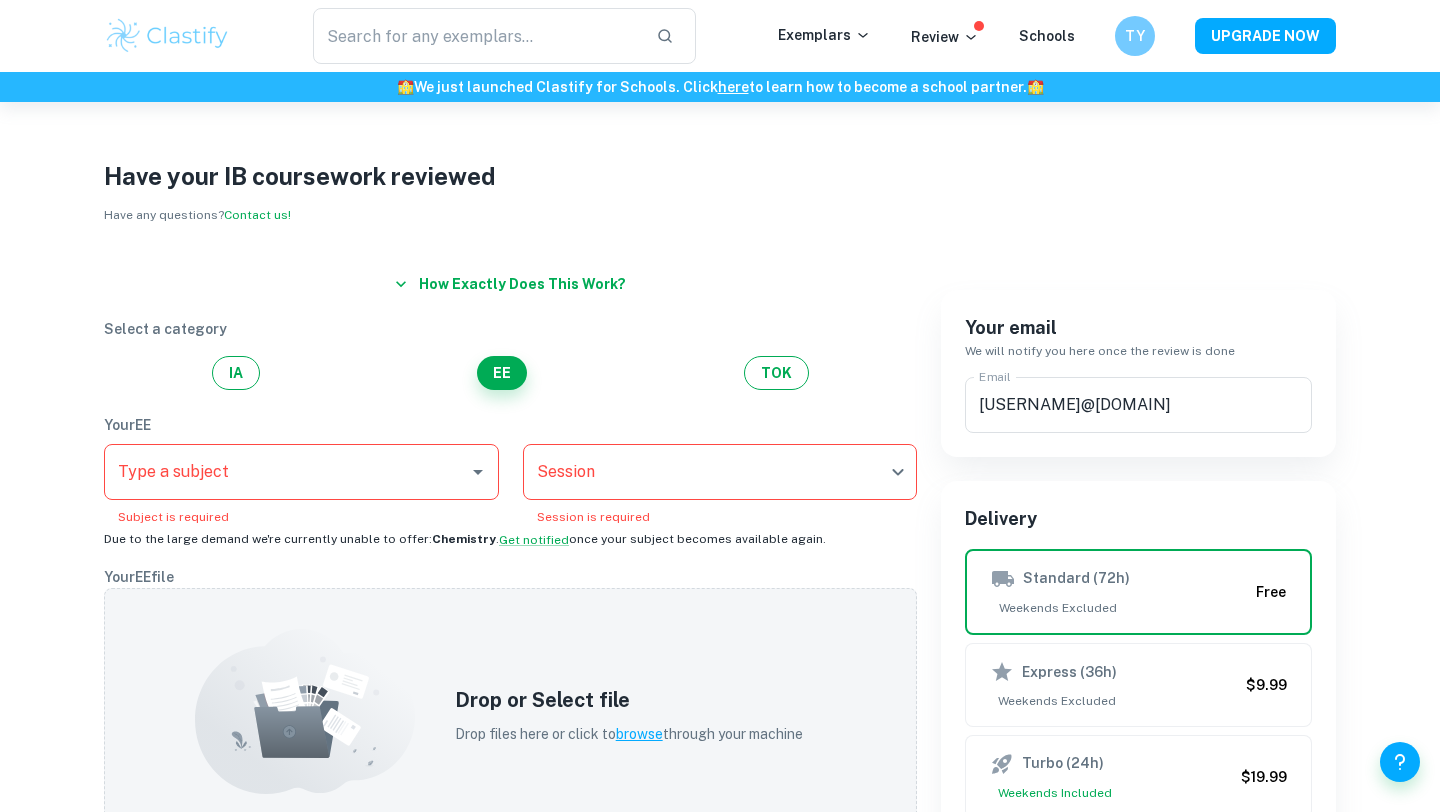 click on "Have your IB coursework reviewed" at bounding box center [720, 176] 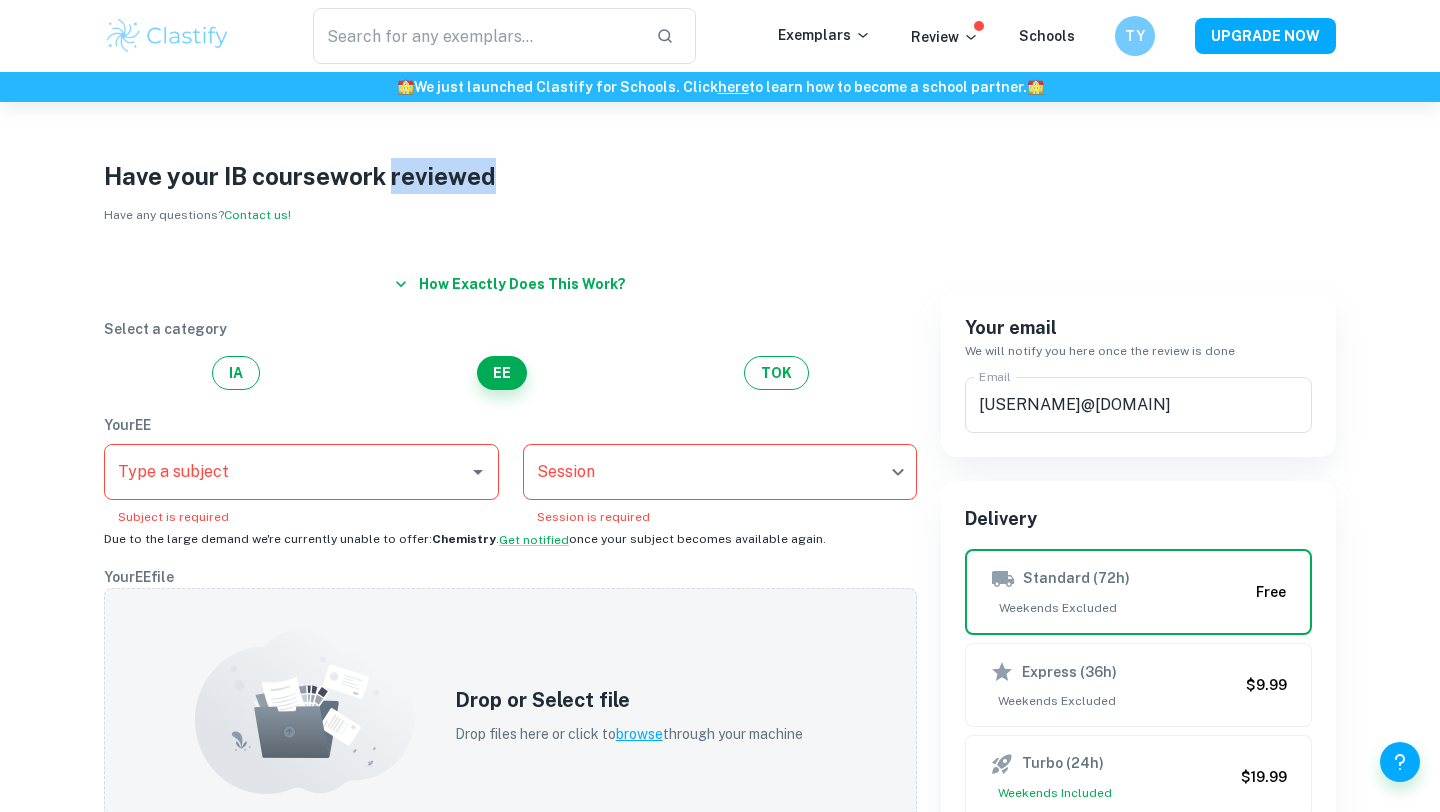click on "Have your IB coursework reviewed" at bounding box center [720, 176] 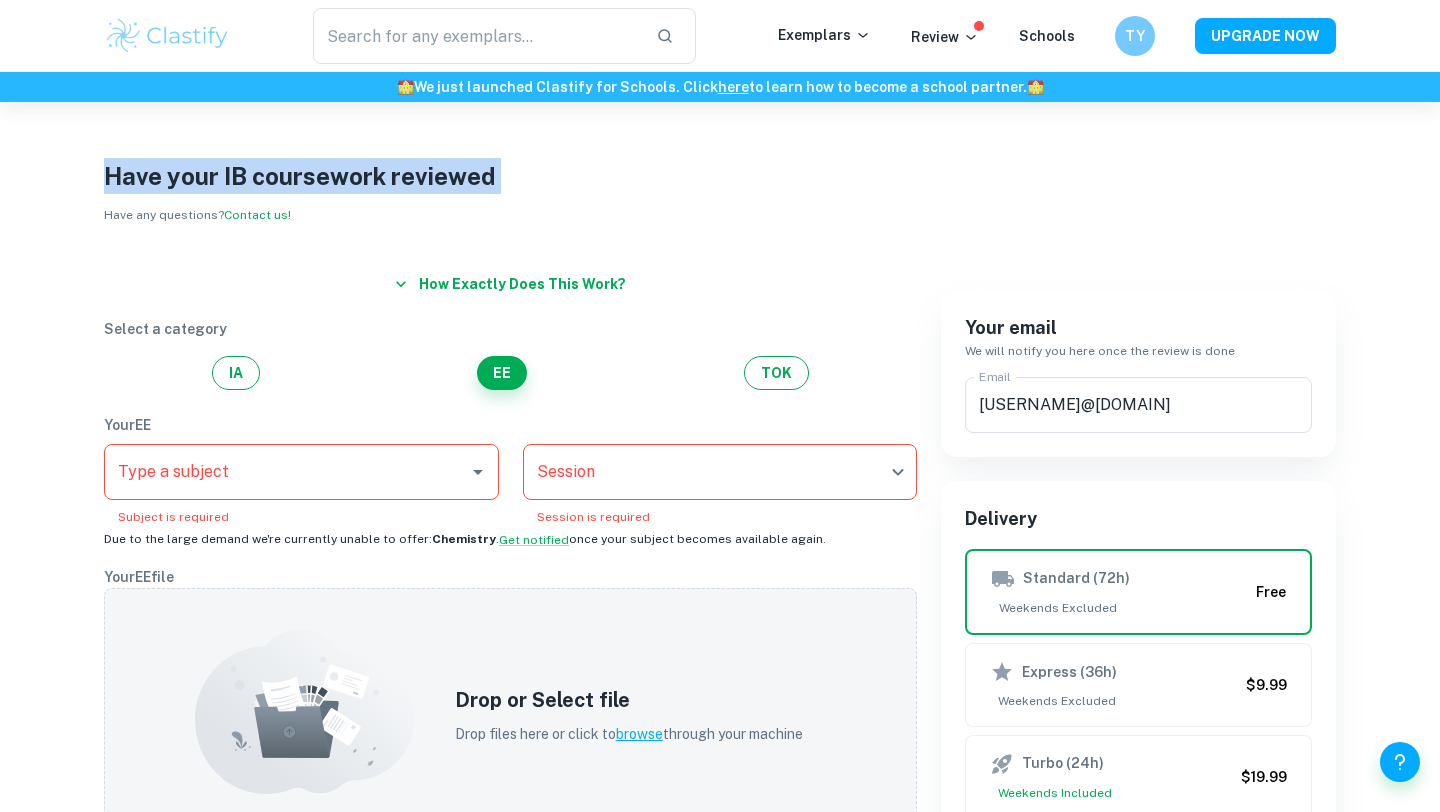 click on "Have your IB coursework reviewed" at bounding box center (720, 176) 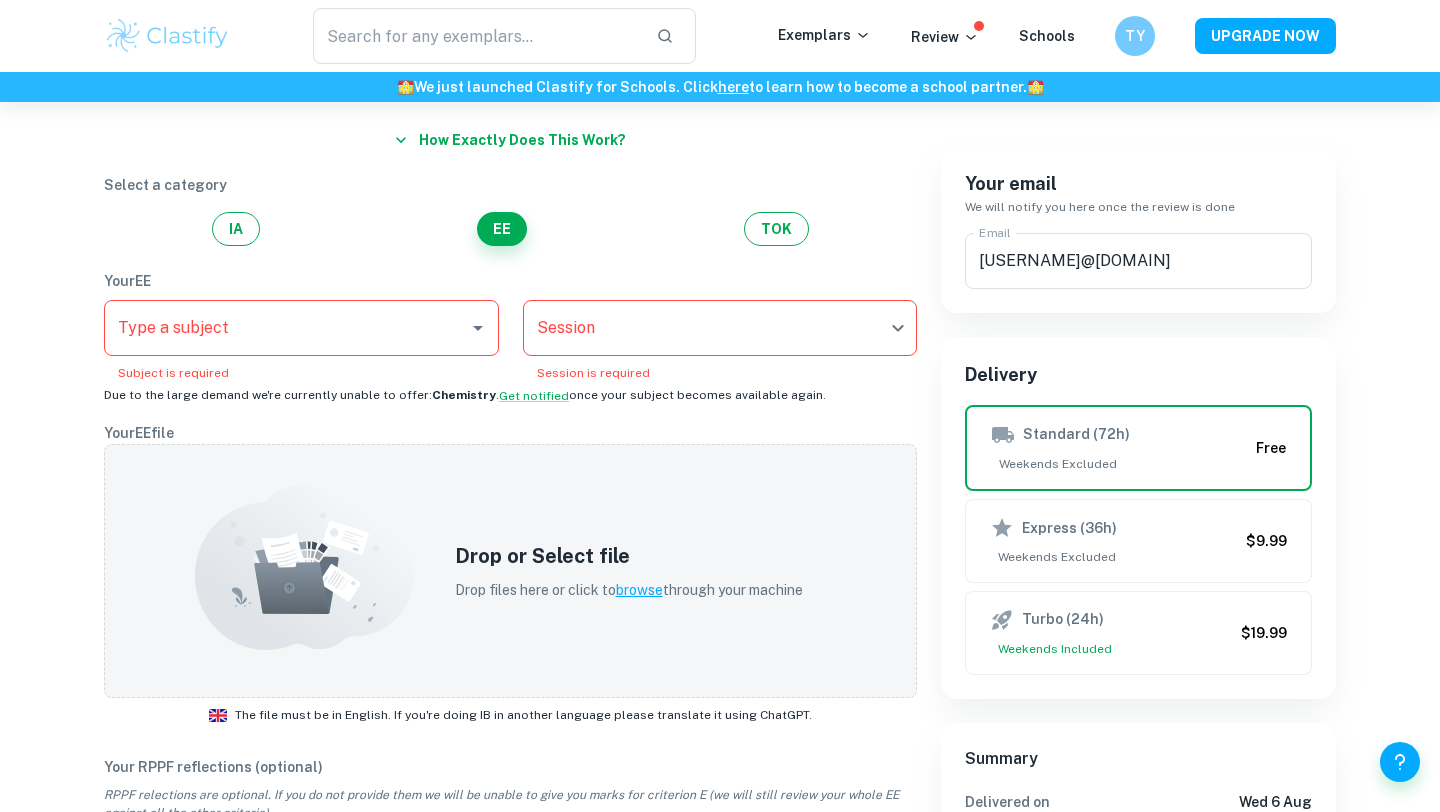 scroll, scrollTop: 0, scrollLeft: 0, axis: both 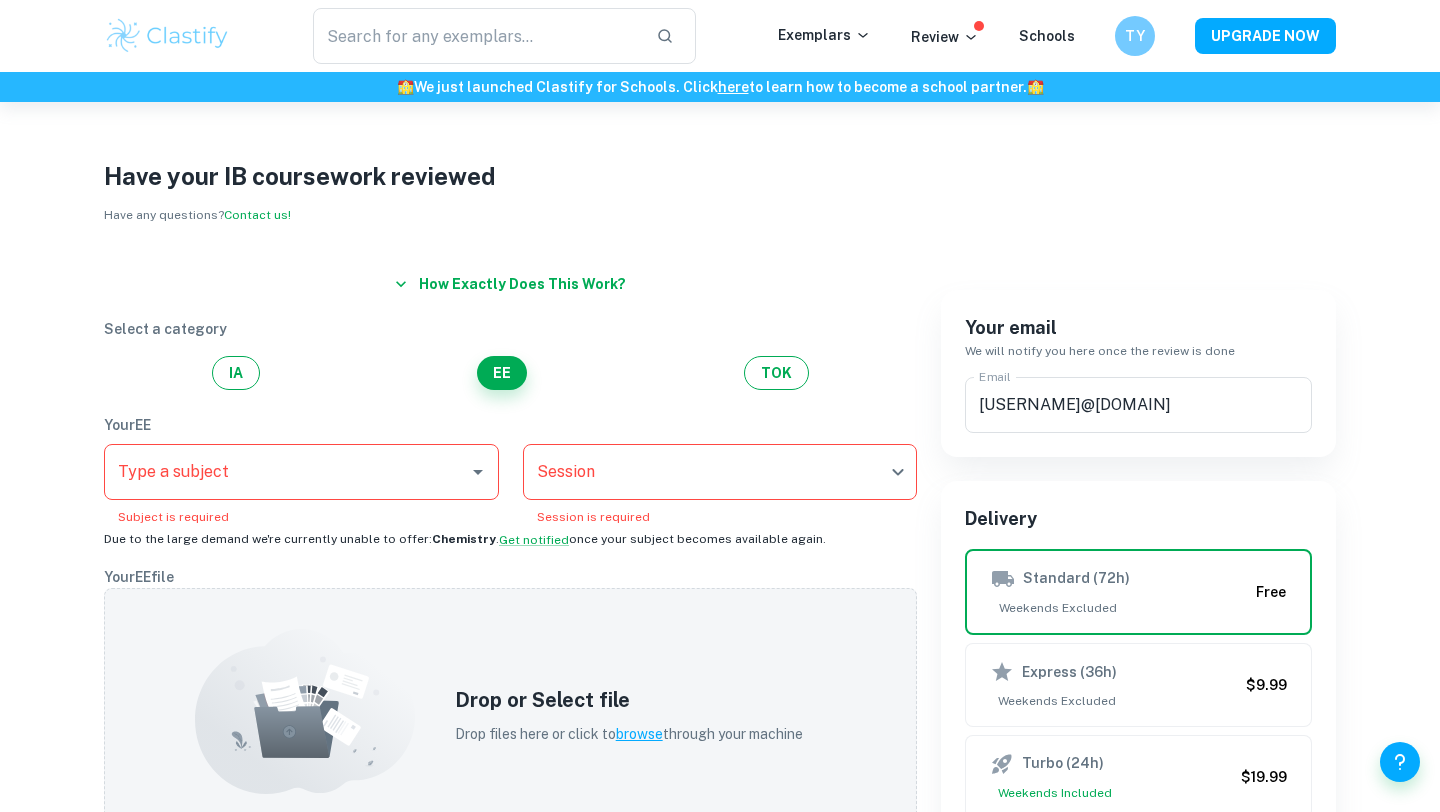 click on "Have your IB coursework reviewed" at bounding box center (720, 176) 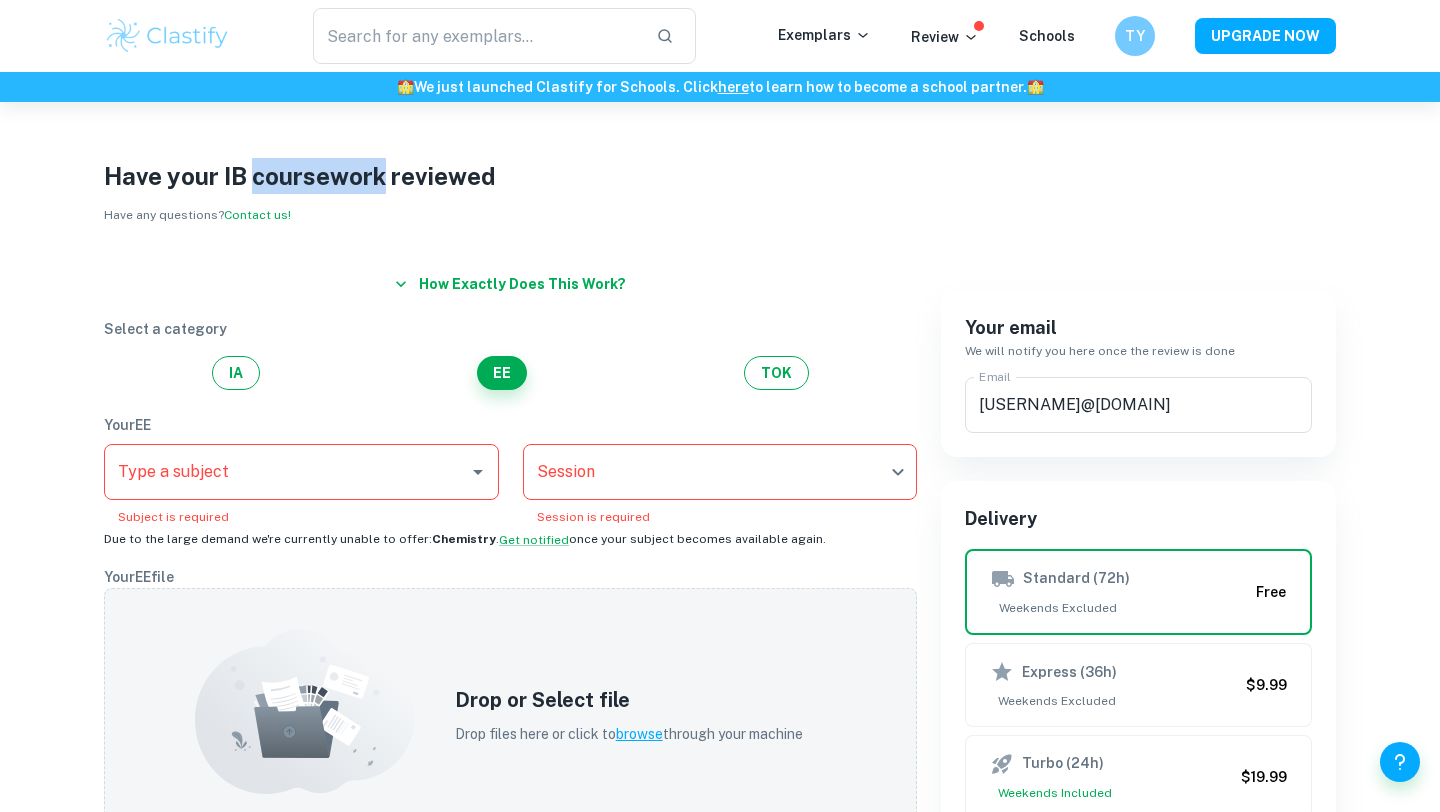 click on "Have your IB coursework reviewed" at bounding box center [720, 176] 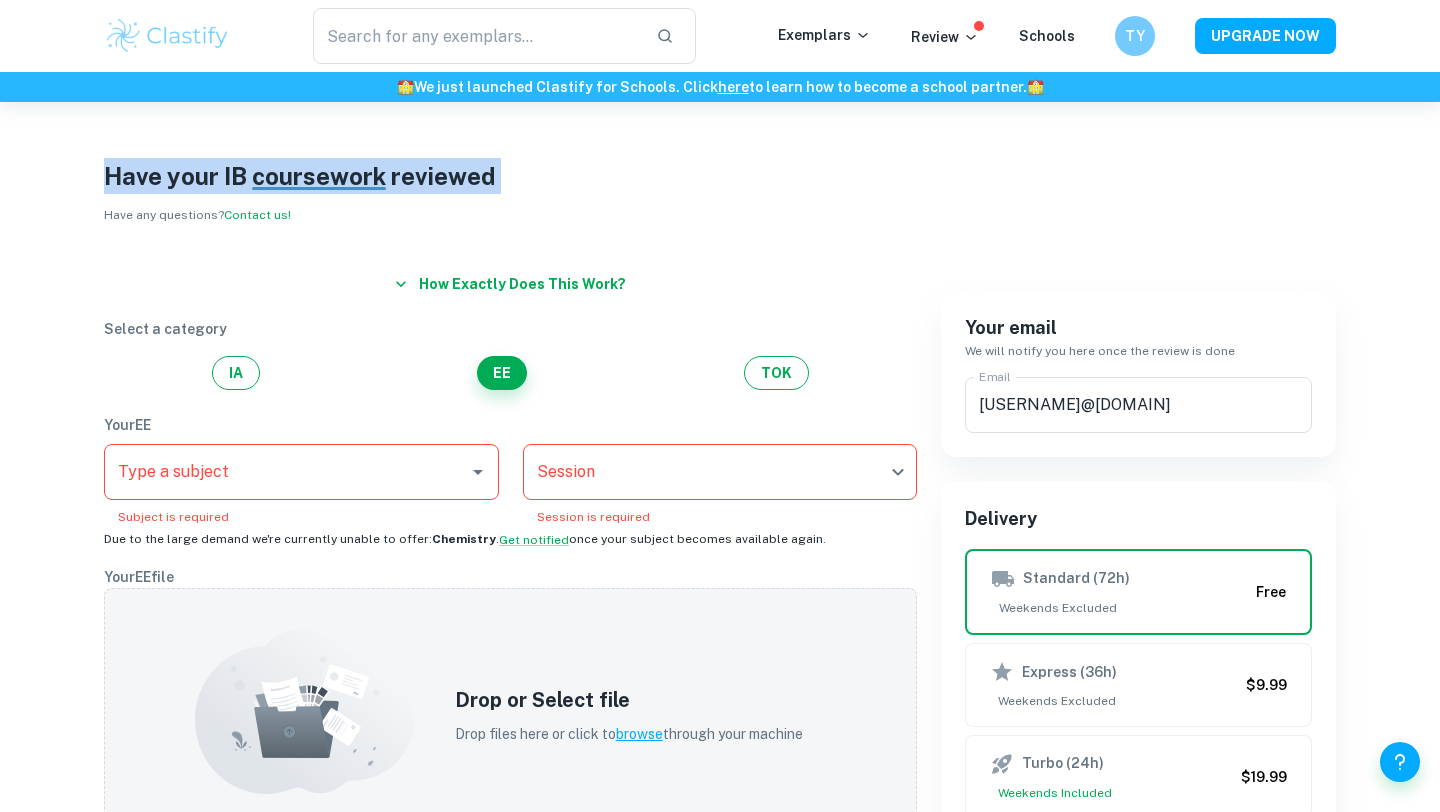 click on "Have your IB coursework reviewed" at bounding box center (720, 176) 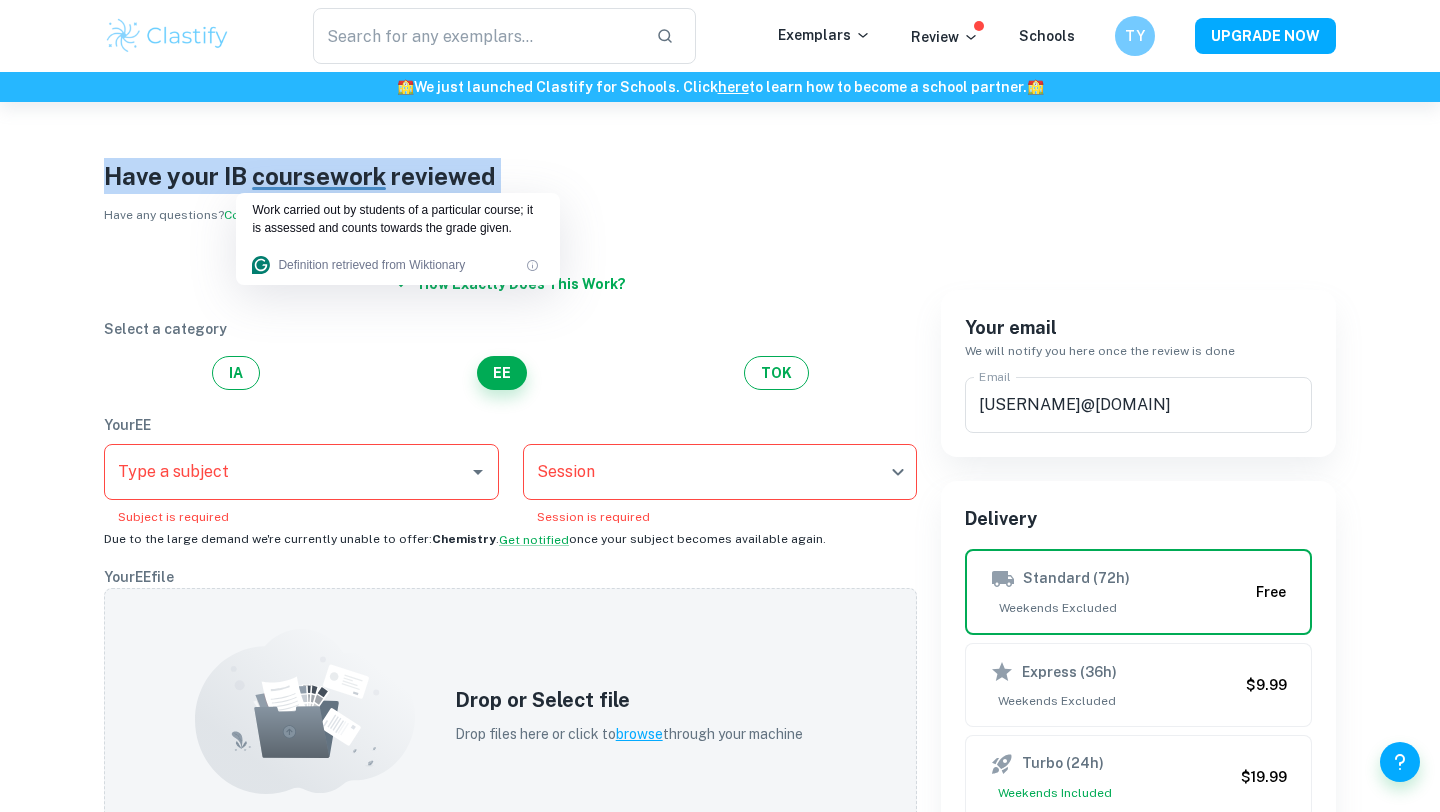 click on "Have your IB coursework reviewed" at bounding box center [720, 176] 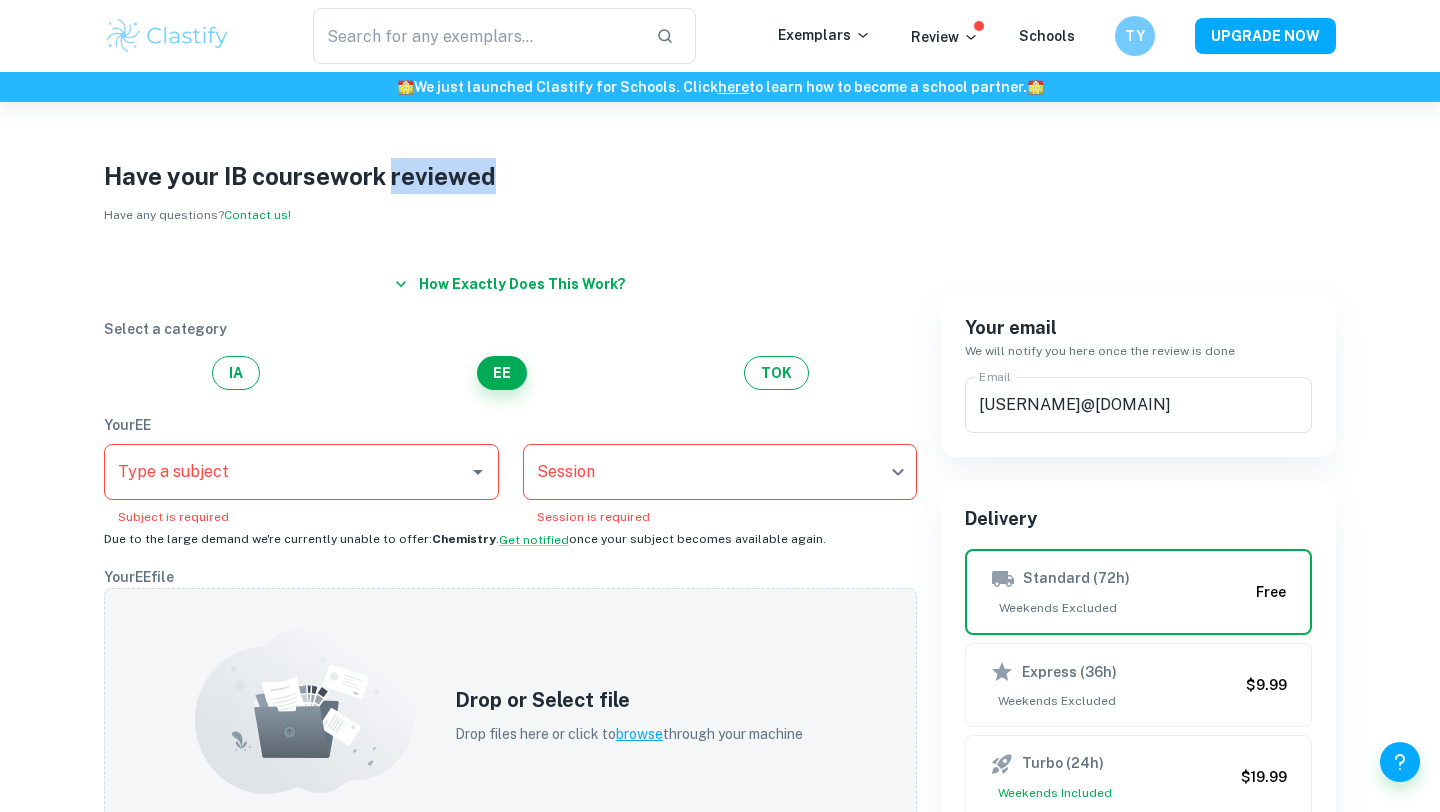 click on "Have your IB coursework reviewed" at bounding box center (720, 176) 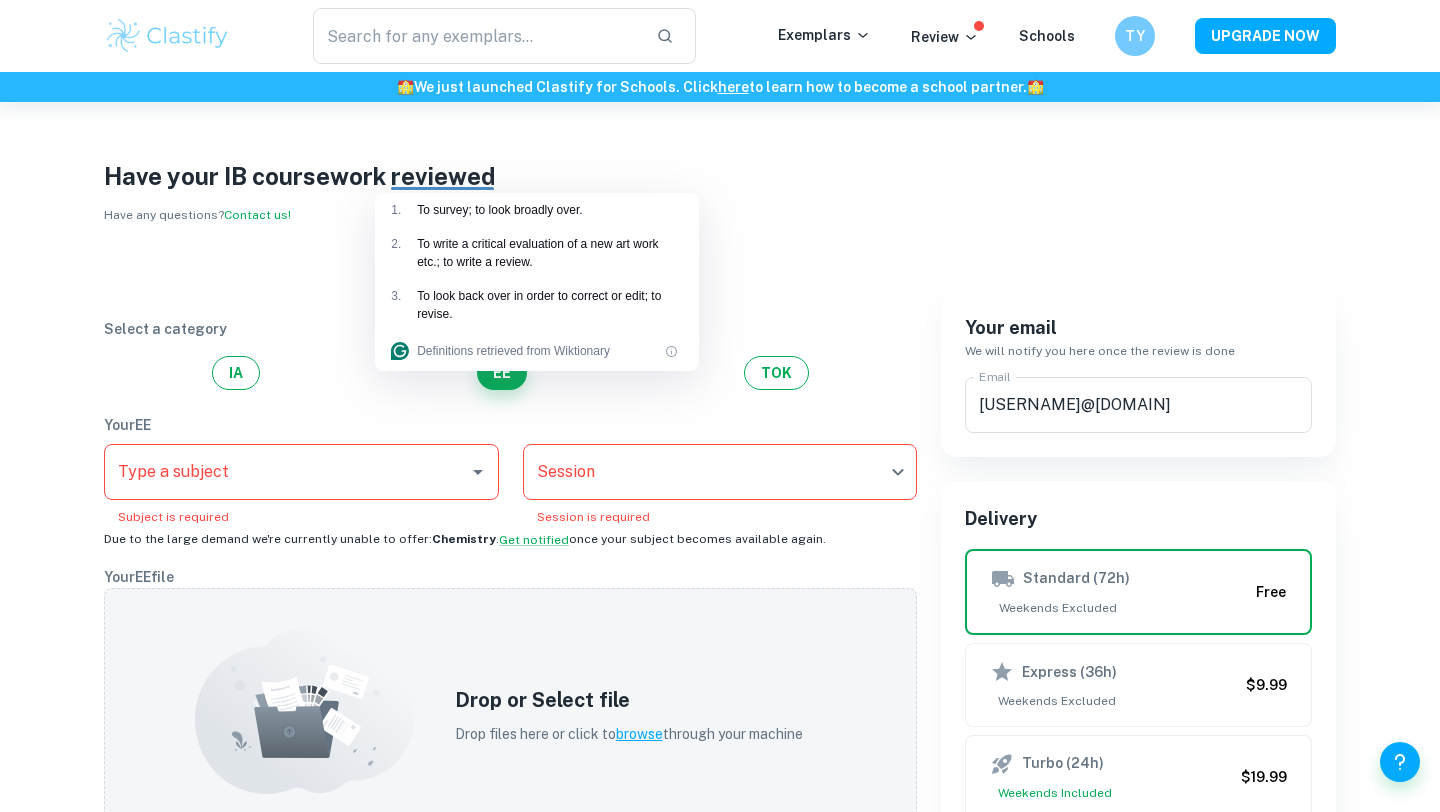 click on "Have your IB coursework reviewed Have any questions?  Contact us!" at bounding box center (720, 192) 